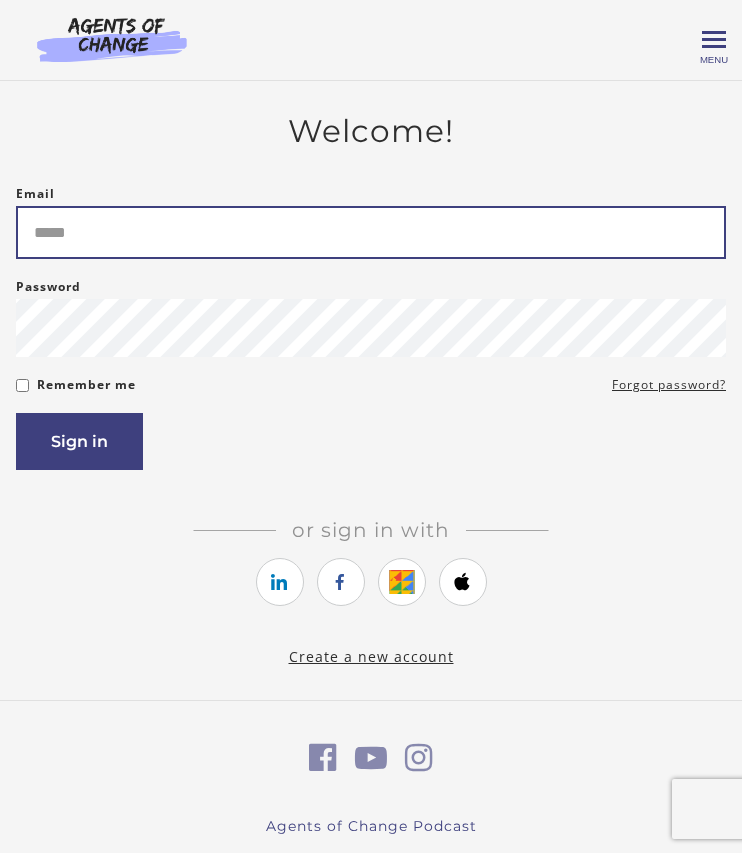 scroll, scrollTop: 0, scrollLeft: 0, axis: both 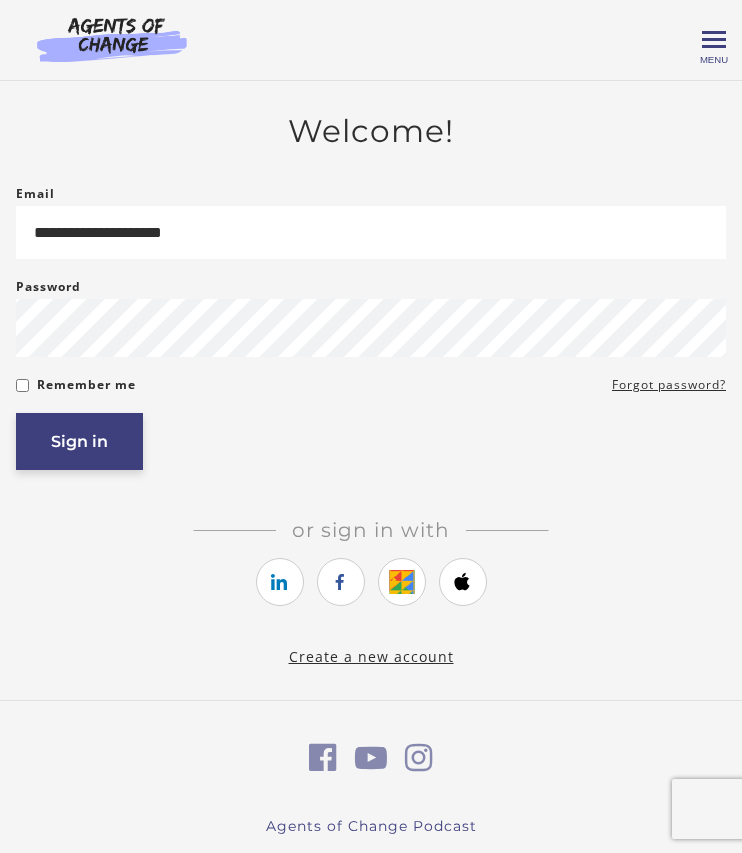 click on "Sign in" at bounding box center [79, 441] 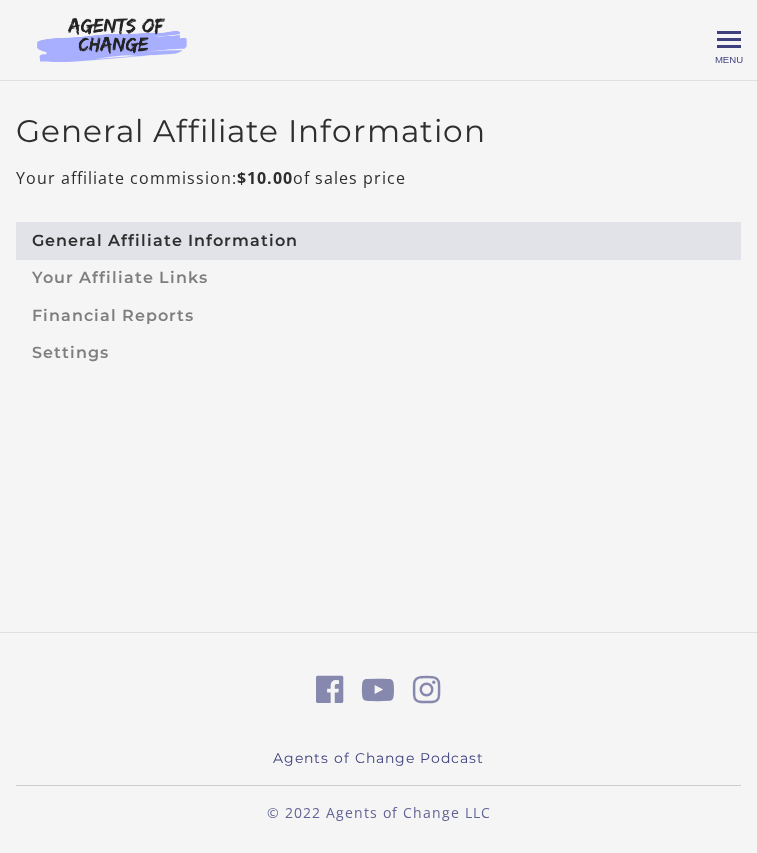 scroll, scrollTop: 0, scrollLeft: 0, axis: both 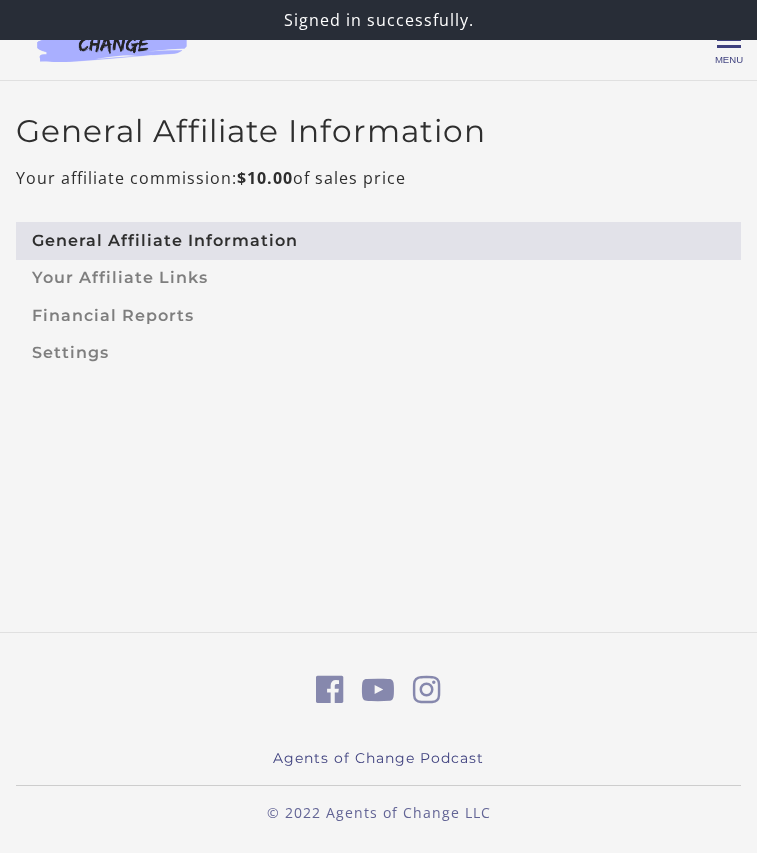 click at bounding box center [112, 39] 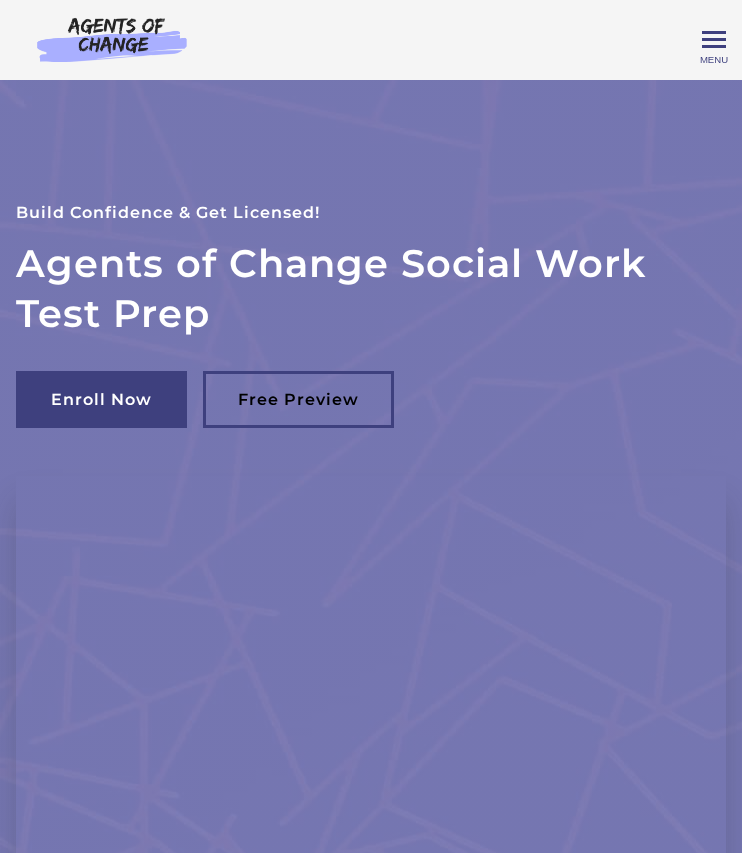 scroll, scrollTop: 0, scrollLeft: 0, axis: both 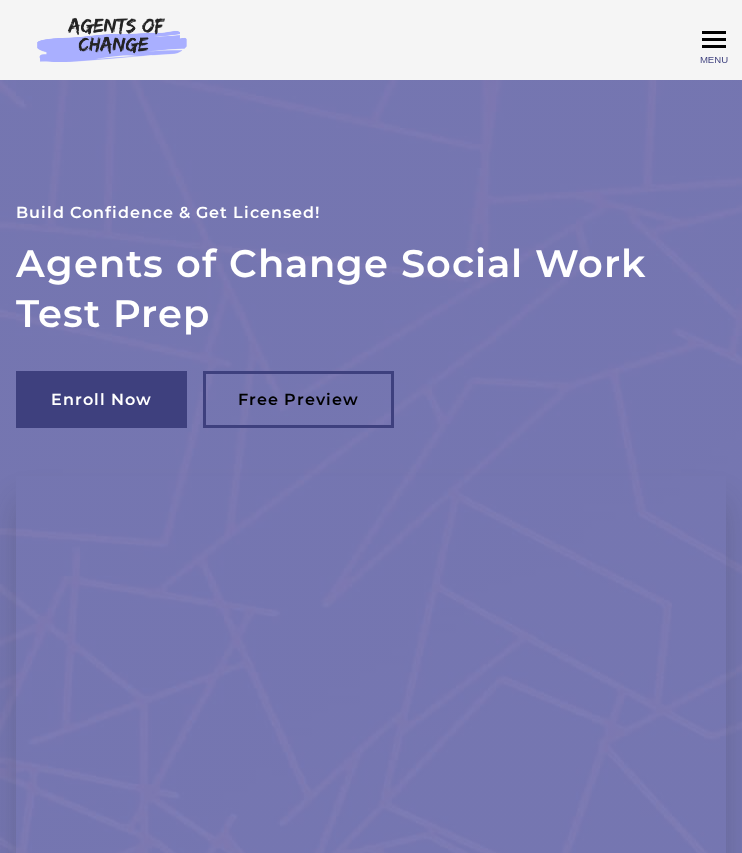 click on "Toggle menu" at bounding box center [714, 40] 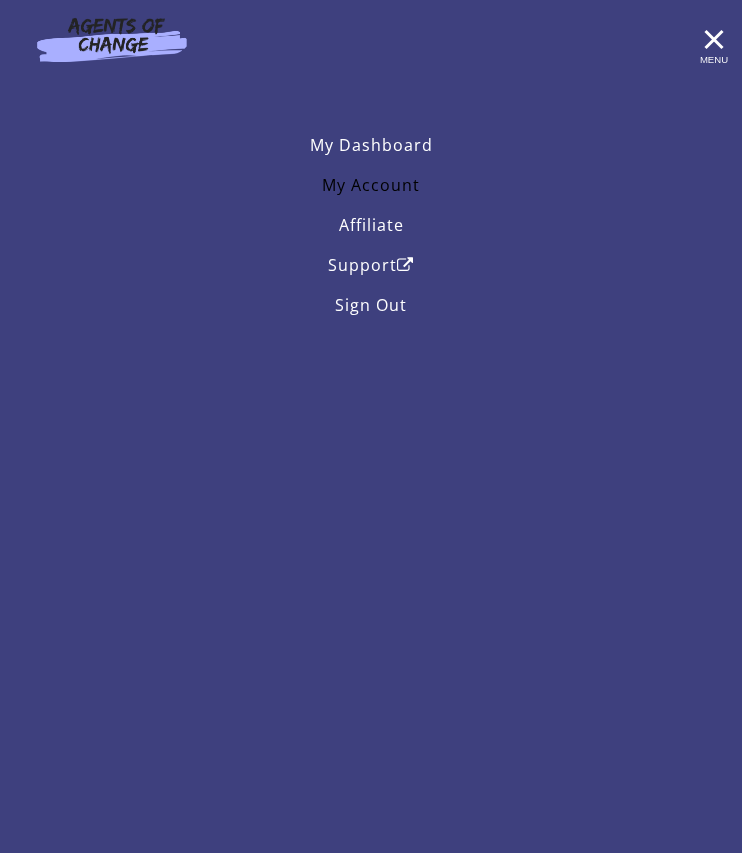 click on "My Account" at bounding box center (371, 185) 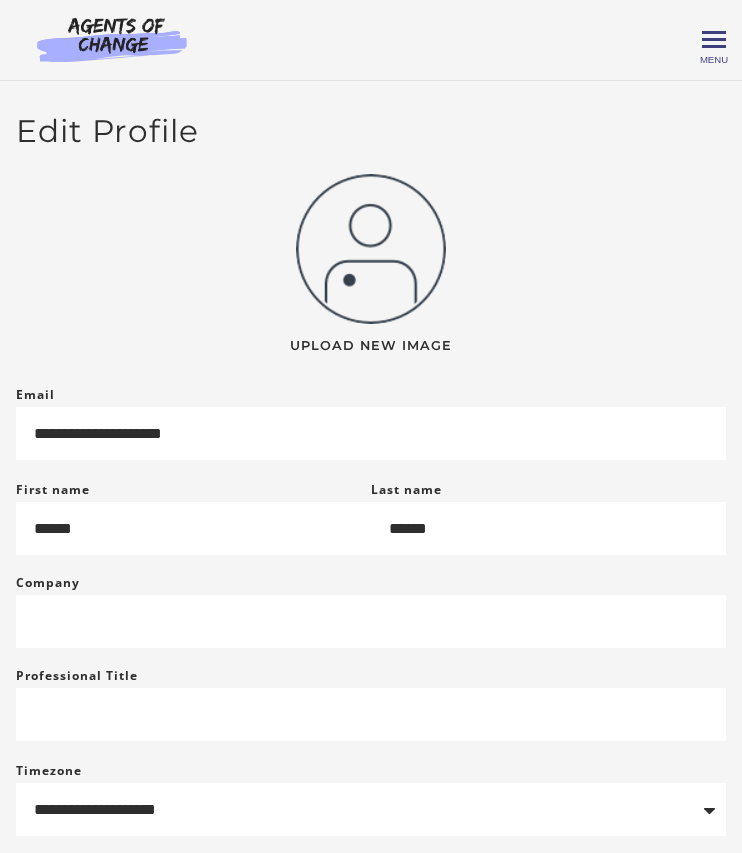 scroll, scrollTop: 0, scrollLeft: 0, axis: both 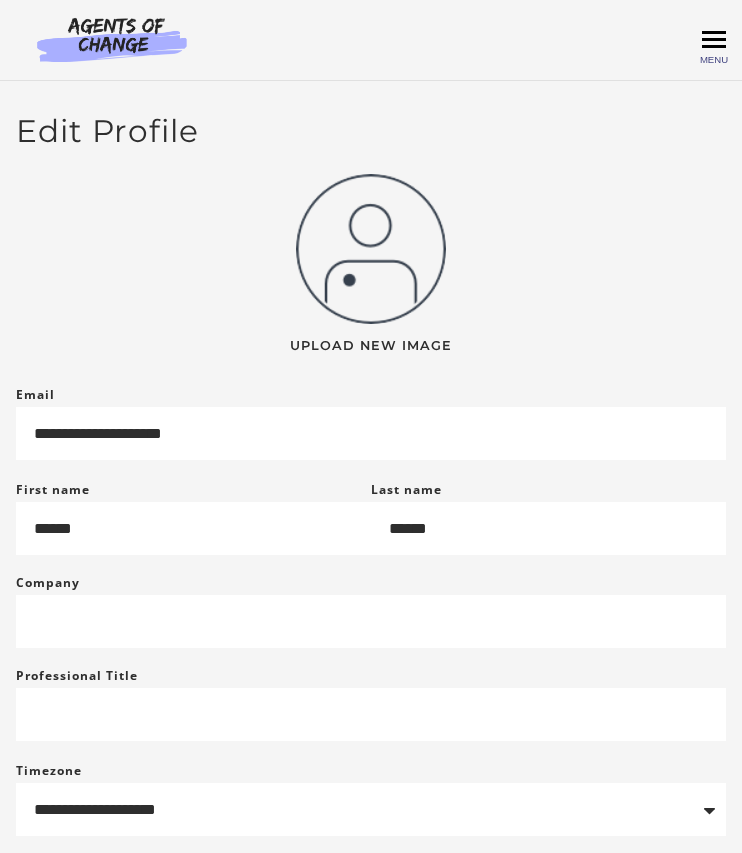 click on "Toggle menu" at bounding box center (714, 40) 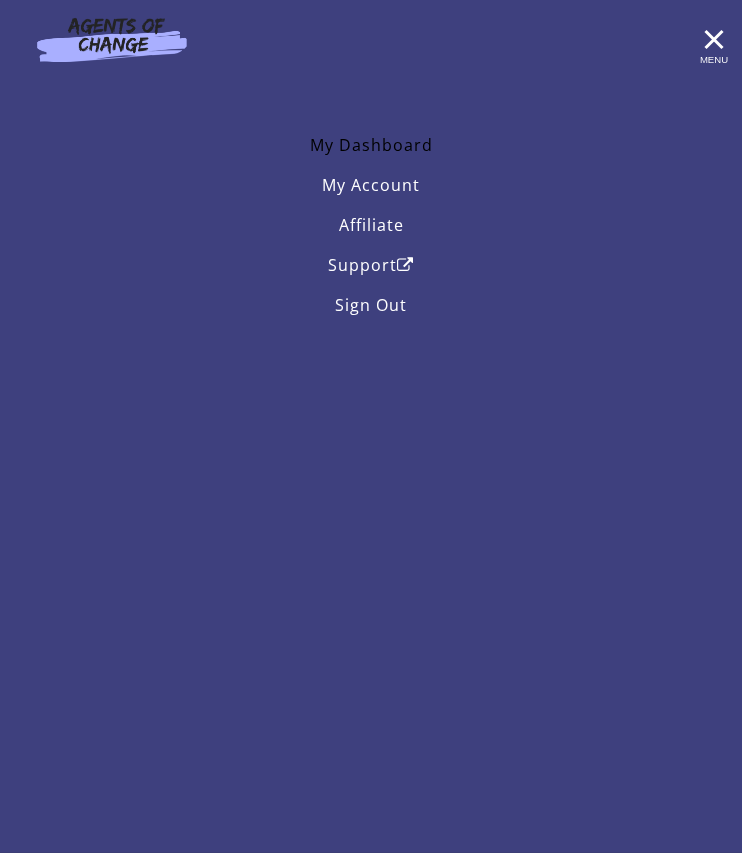 click on "My Dashboard" at bounding box center [371, 145] 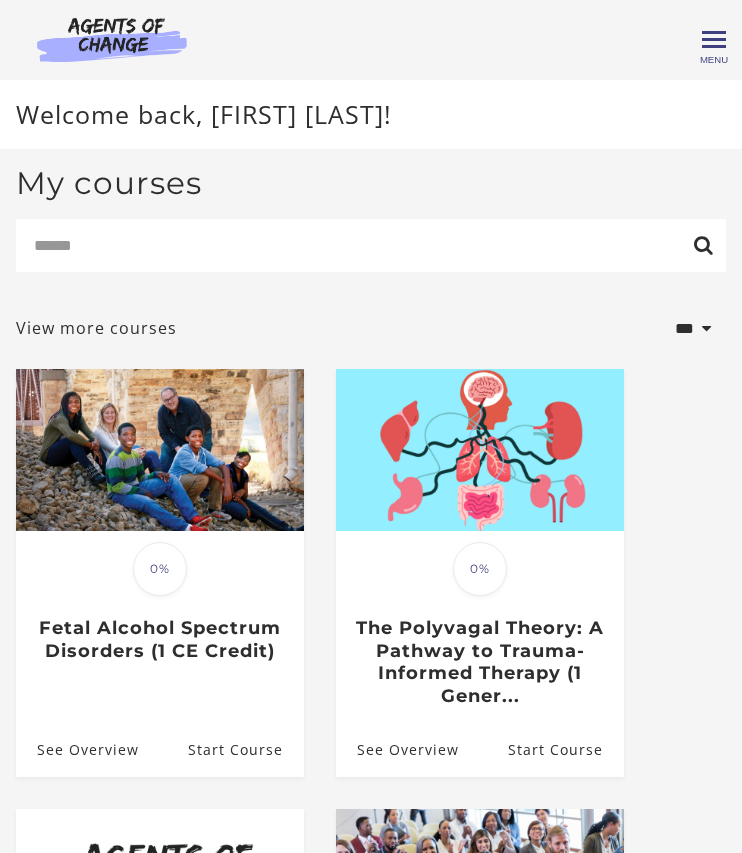 scroll, scrollTop: 0, scrollLeft: 0, axis: both 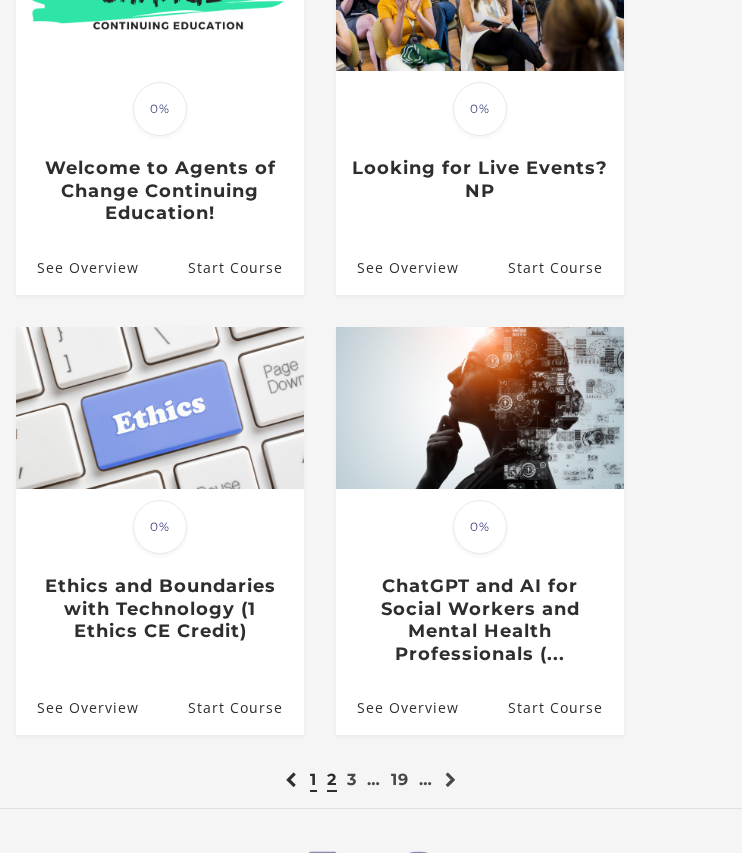 click on "2" at bounding box center (332, 779) 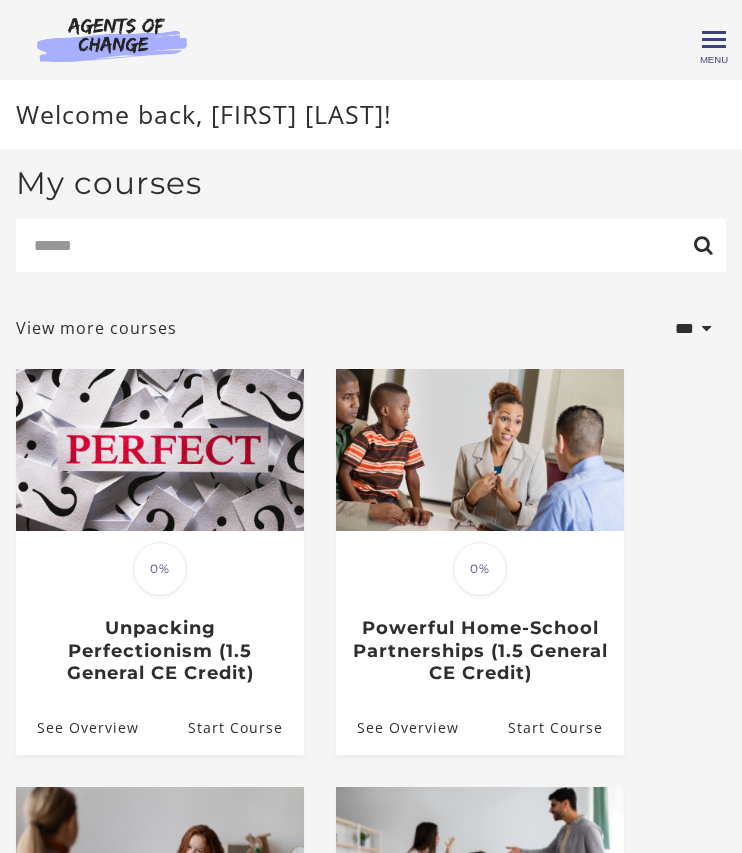scroll, scrollTop: 0, scrollLeft: 0, axis: both 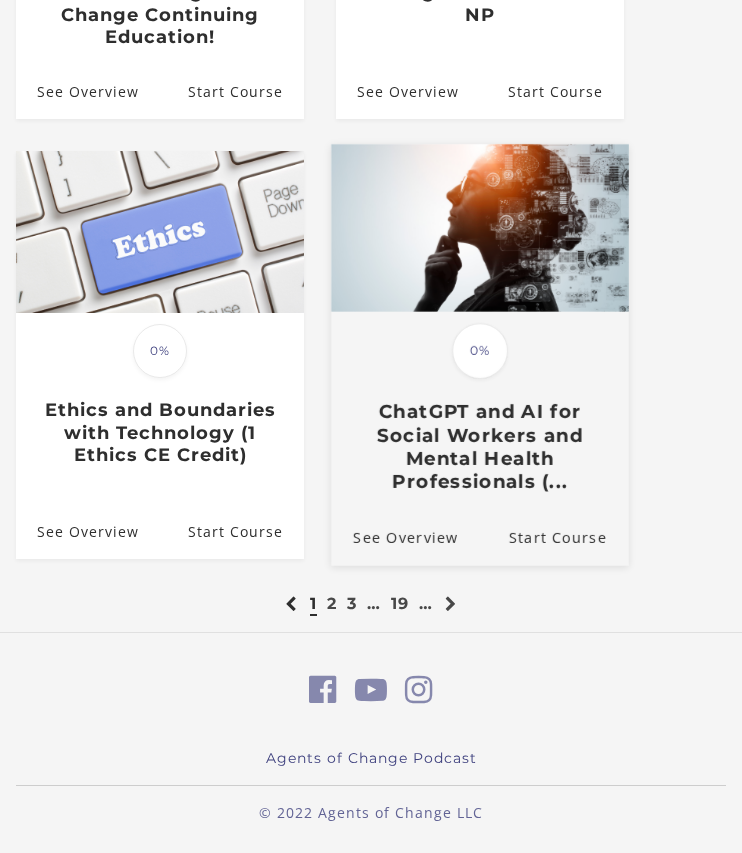 click at bounding box center (480, 228) 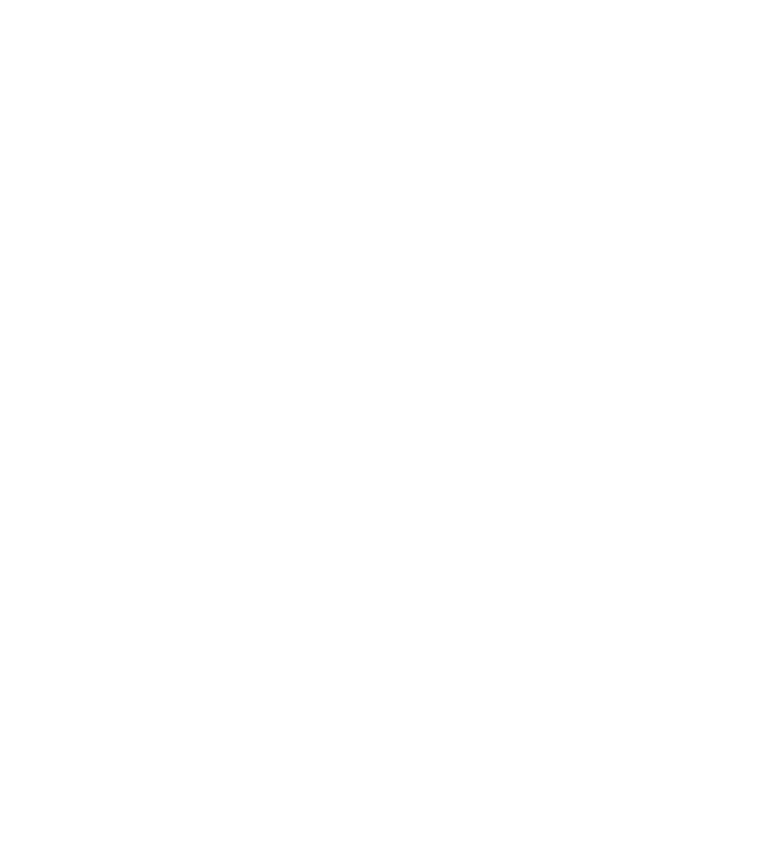 scroll, scrollTop: 0, scrollLeft: 0, axis: both 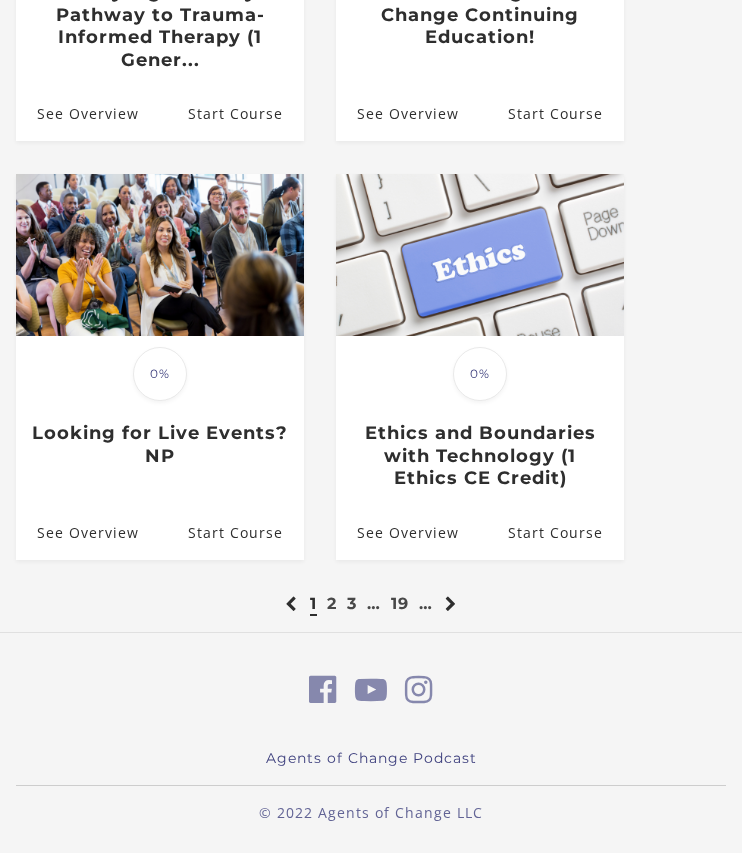click at bounding box center (451, 604) 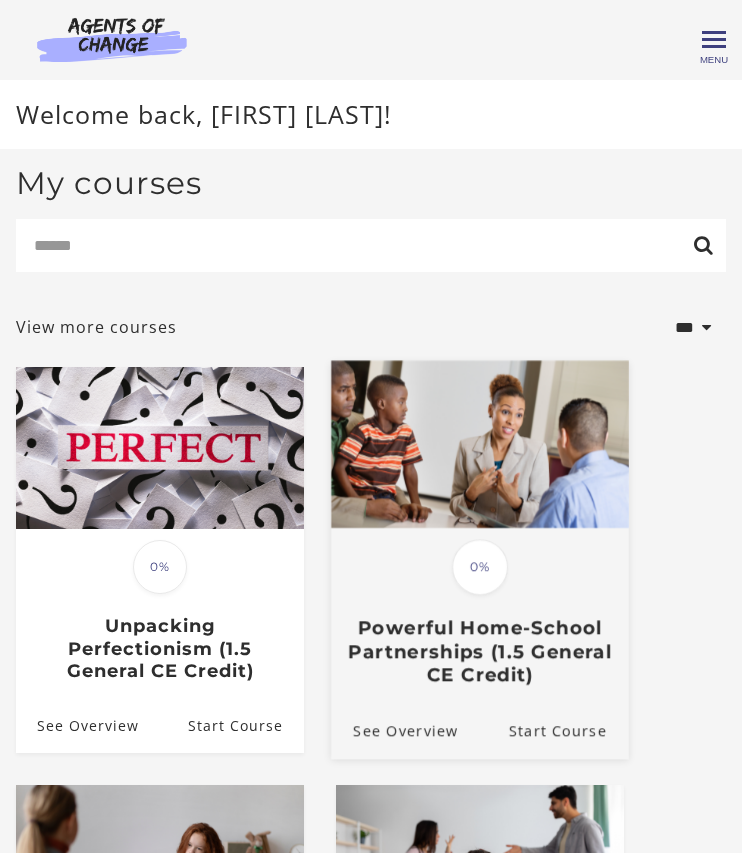 scroll, scrollTop: 0, scrollLeft: 0, axis: both 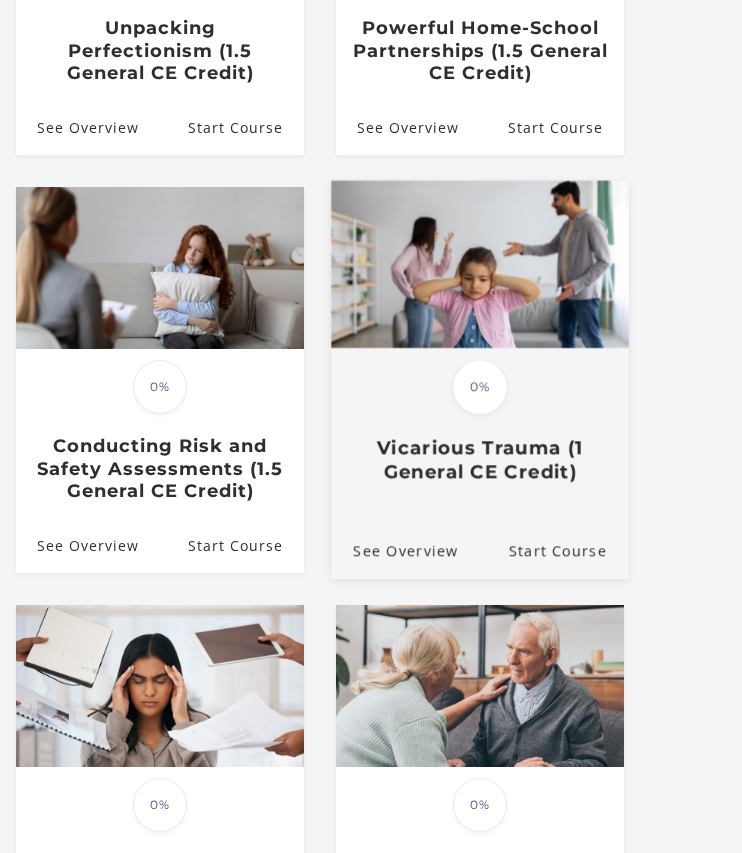 click at bounding box center (480, 263) 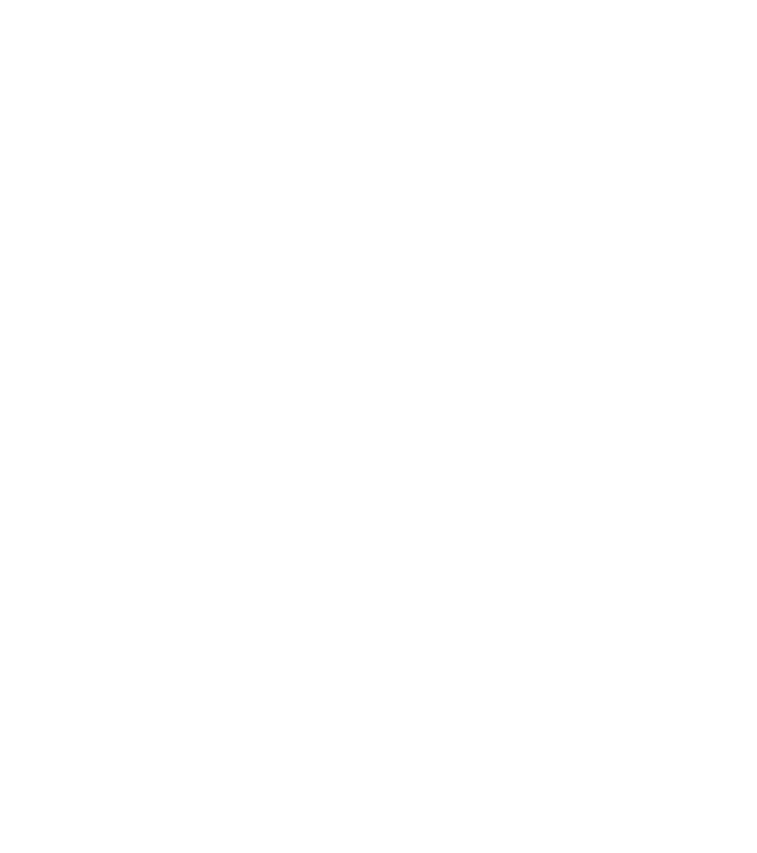 scroll, scrollTop: 0, scrollLeft: 0, axis: both 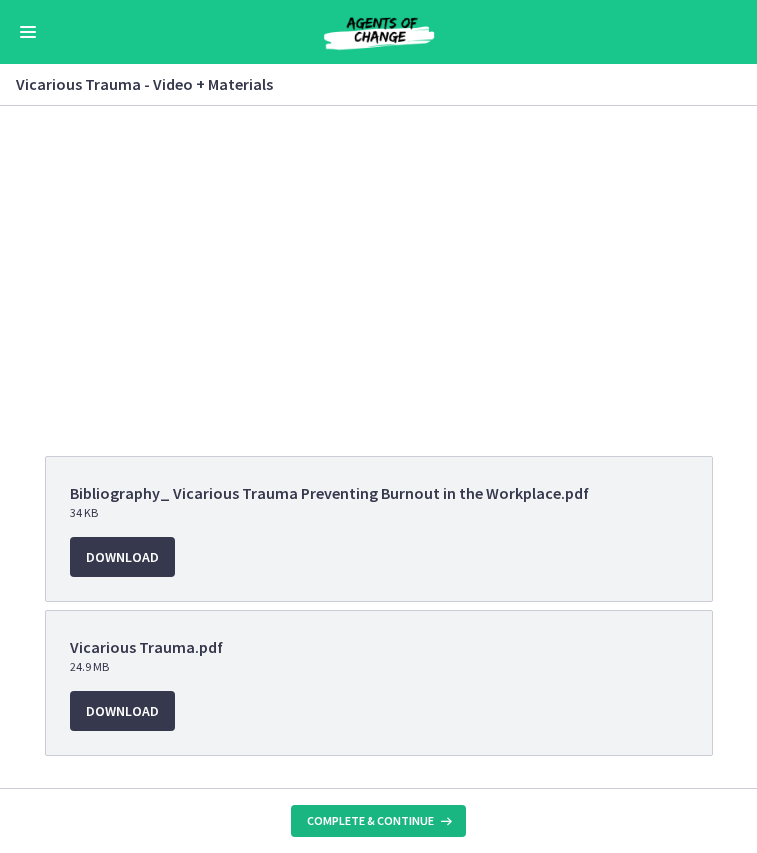 click on "Complete & continue" at bounding box center (370, 821) 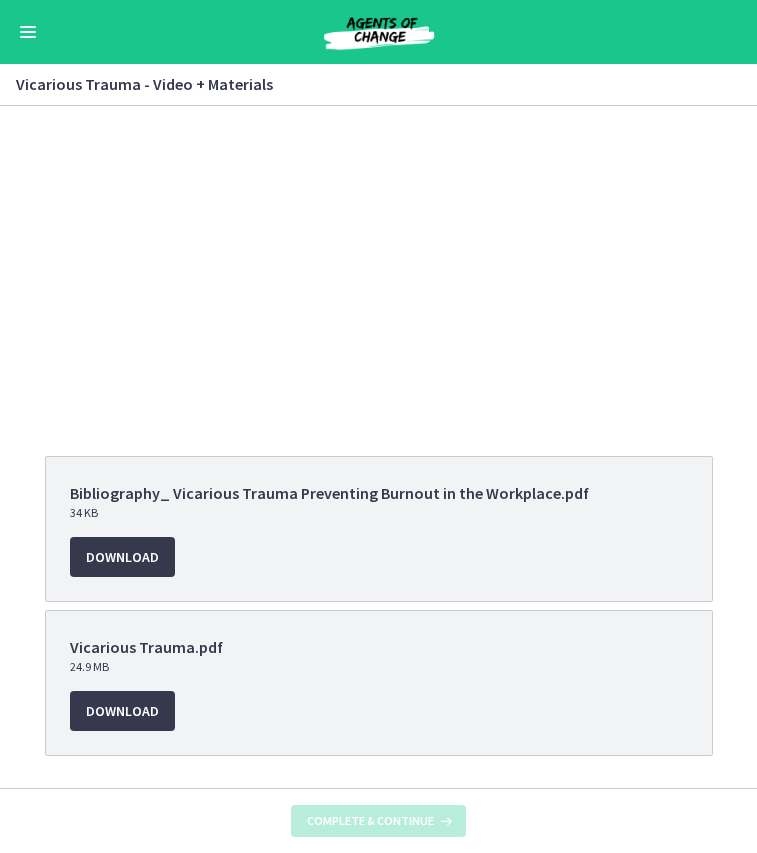 scroll, scrollTop: 0, scrollLeft: 0, axis: both 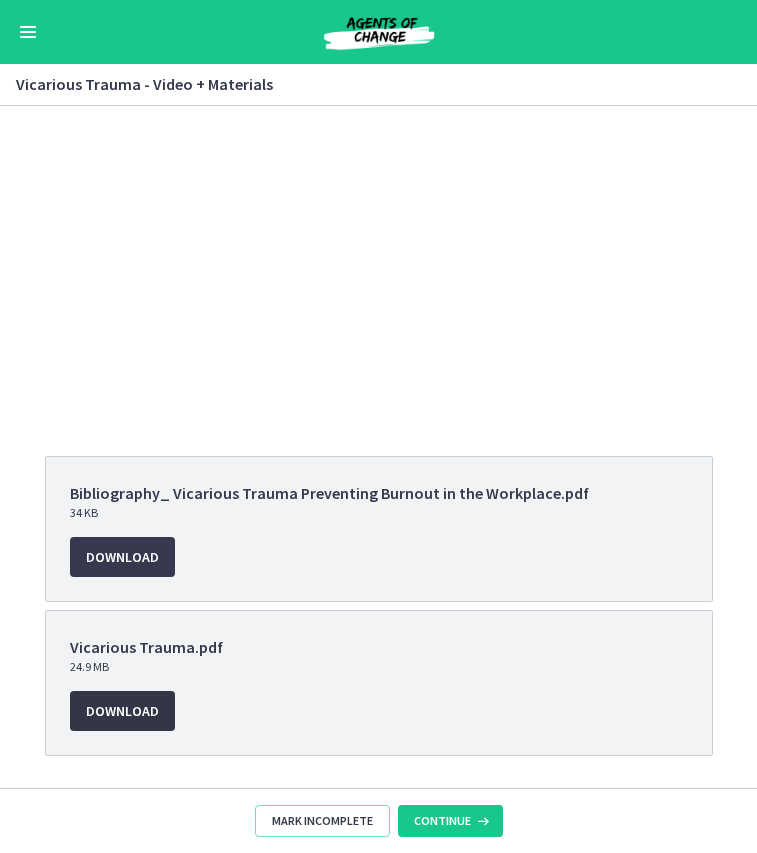 click on "Download
Opens in a new window" at bounding box center (122, 711) 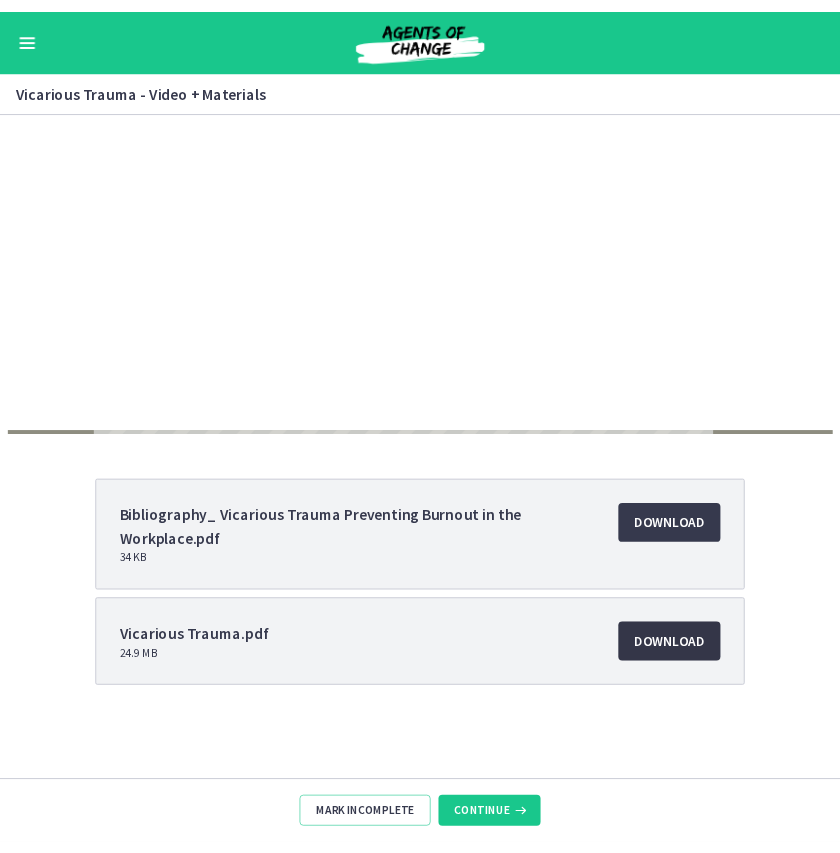 scroll, scrollTop: 0, scrollLeft: 0, axis: both 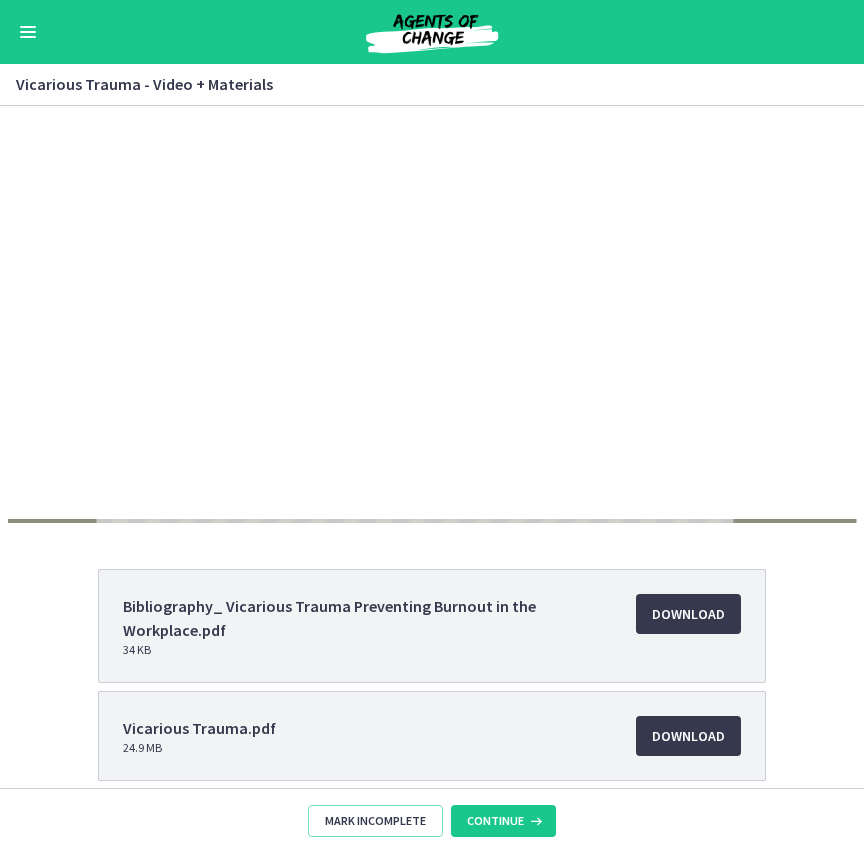click at bounding box center [432, 315] 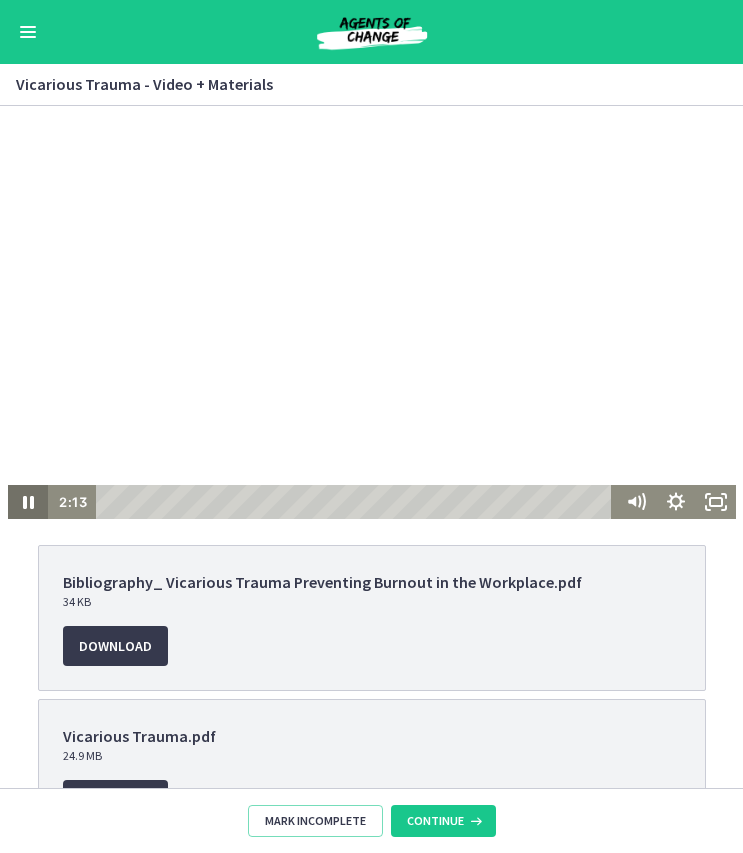 click 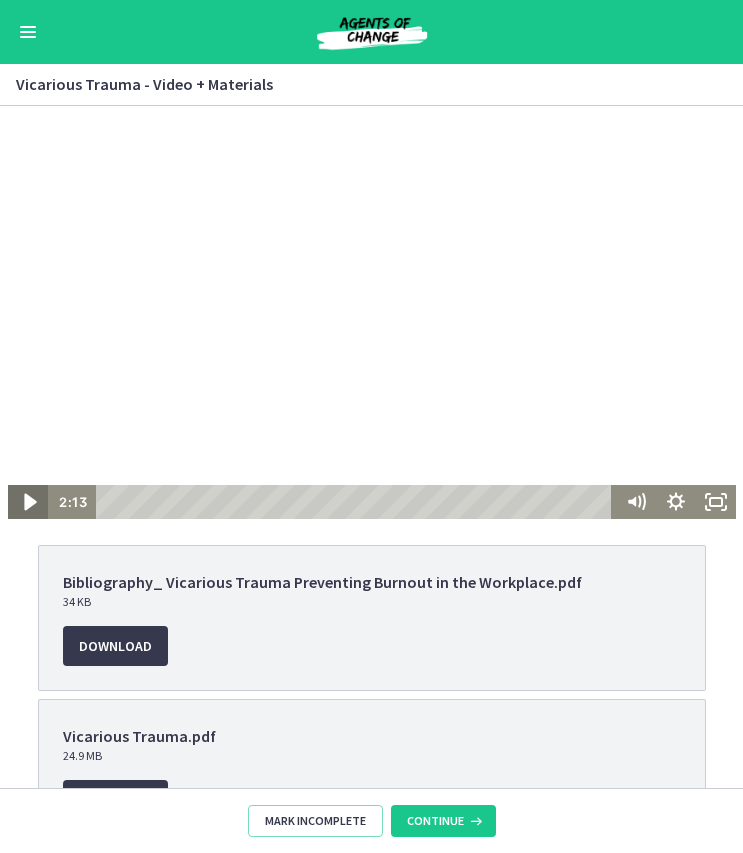 click 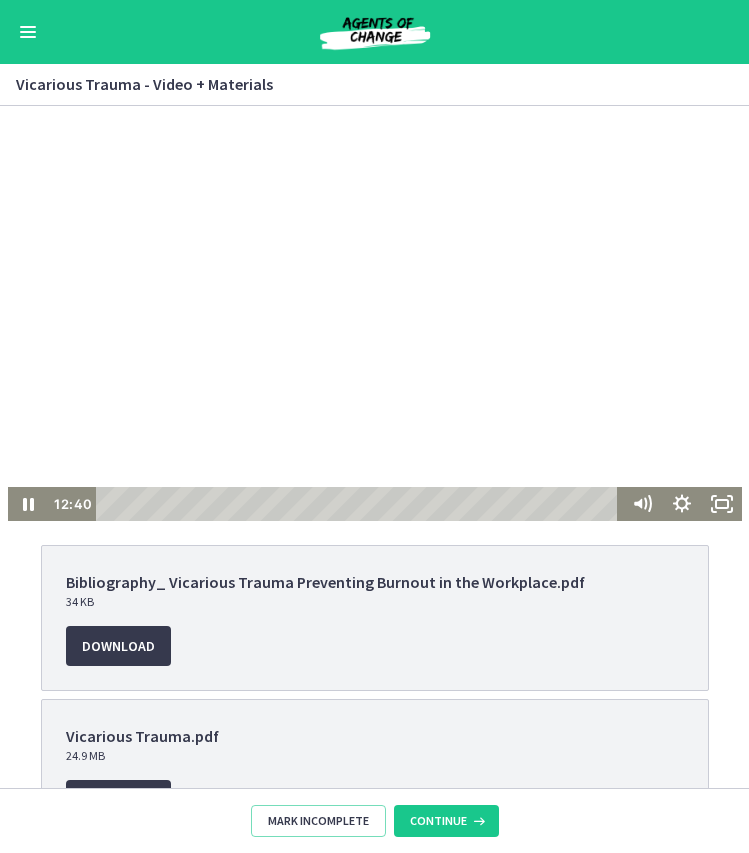 click at bounding box center (375, 314) 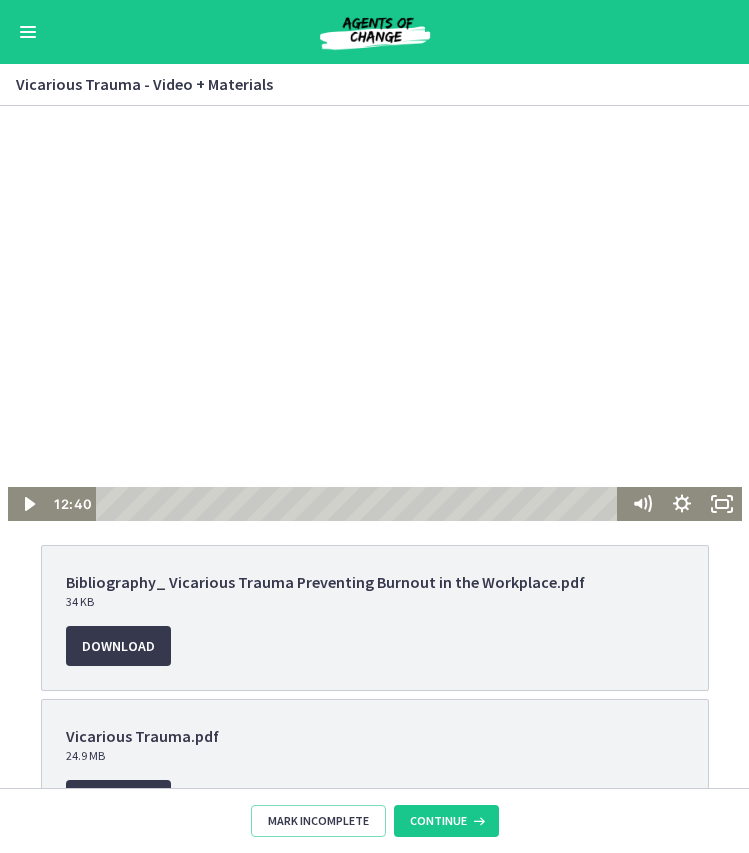 click at bounding box center (375, 314) 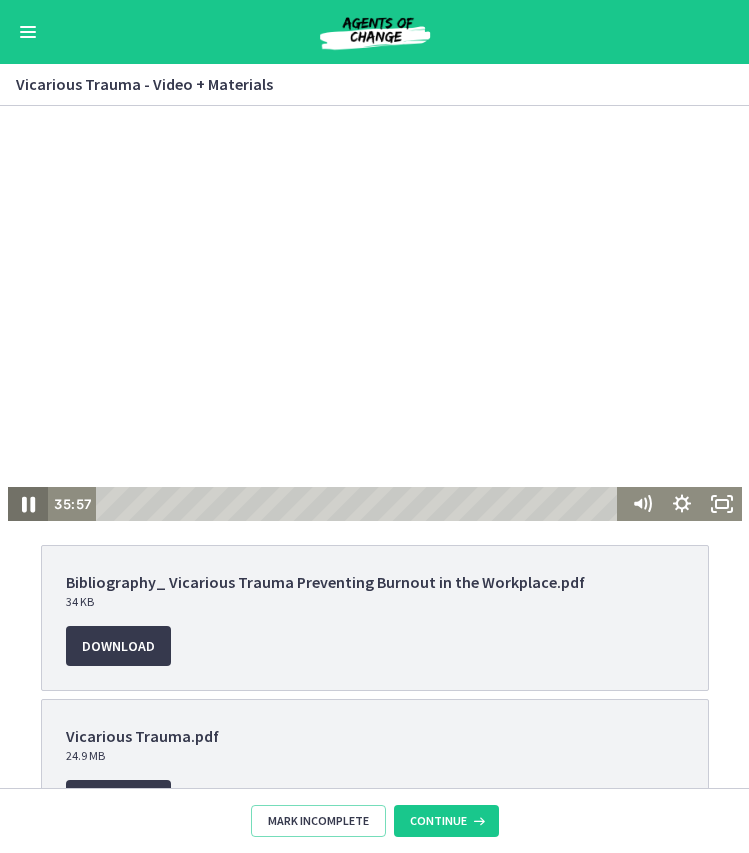click 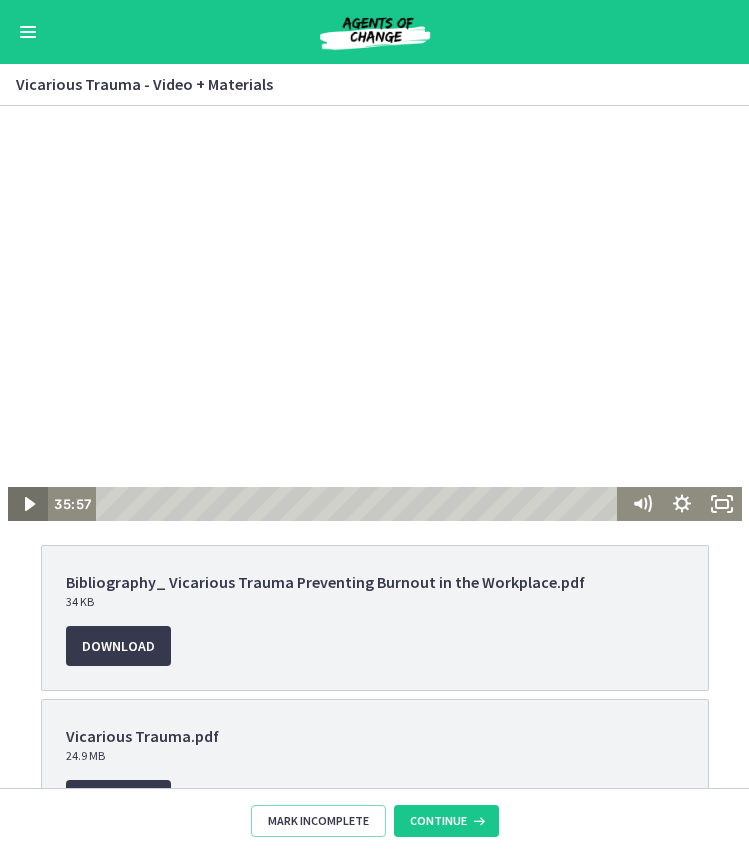 click 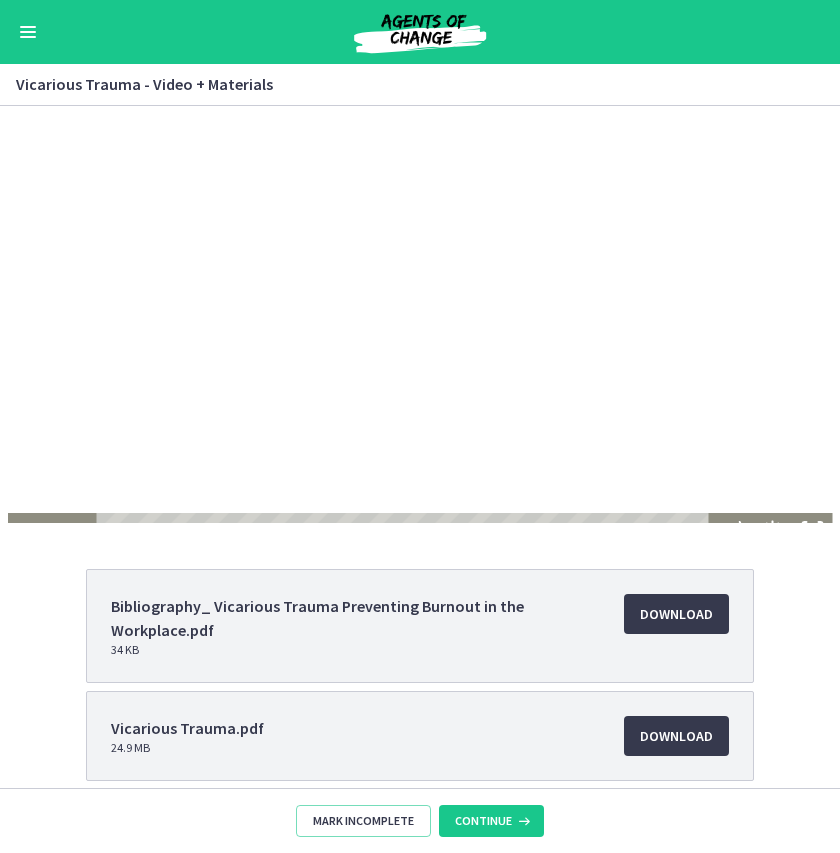 click at bounding box center (420, 314) 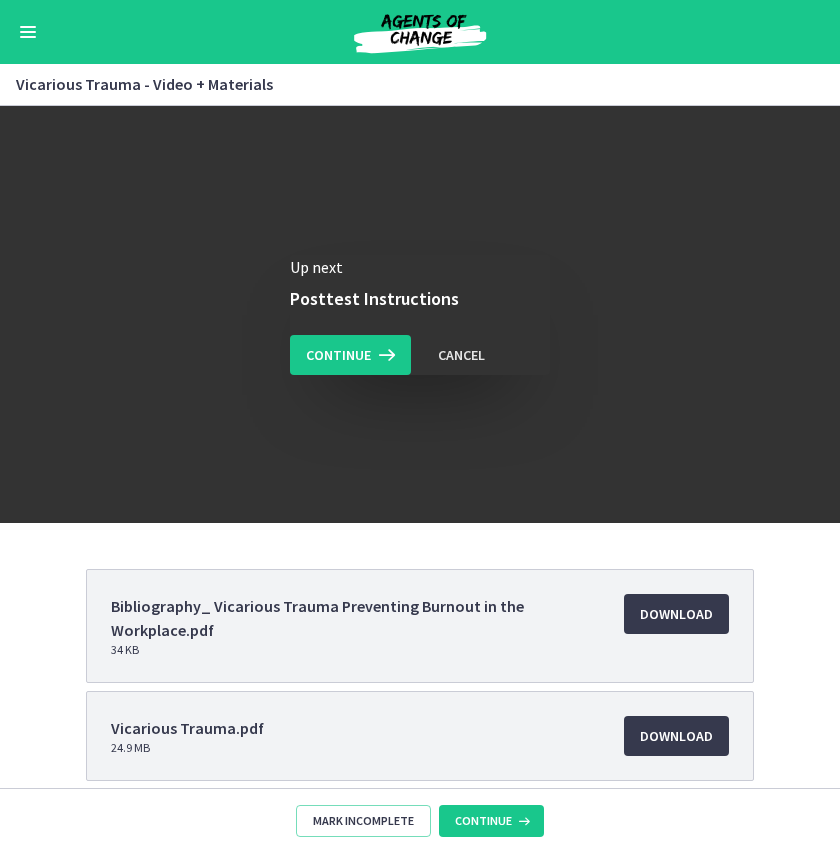 scroll, scrollTop: 0, scrollLeft: 0, axis: both 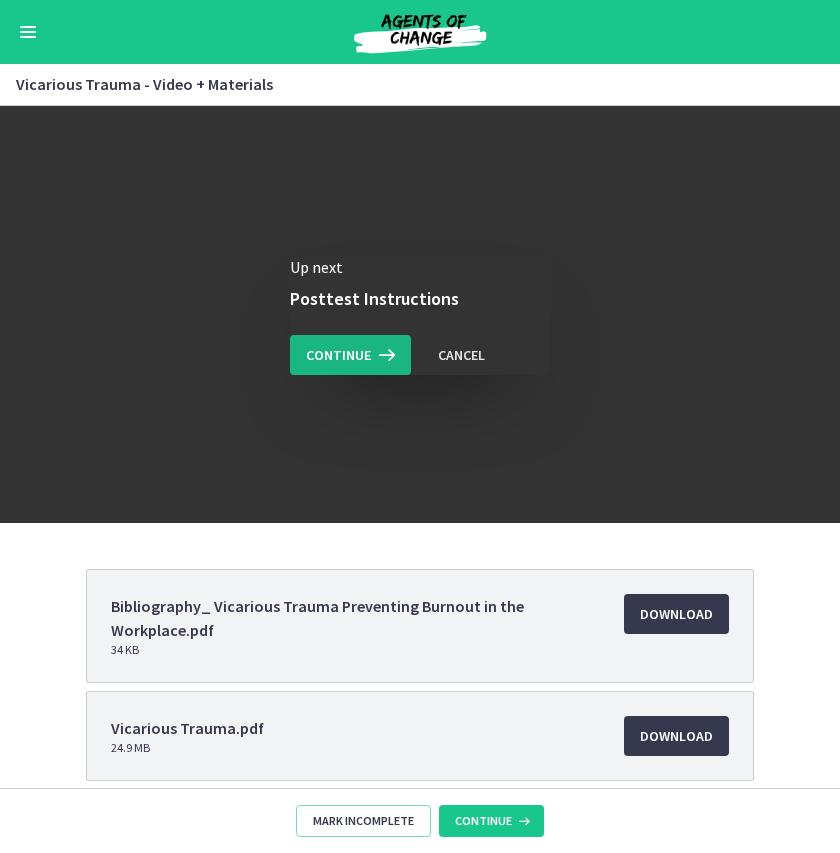 click on "Continue" at bounding box center [338, 355] 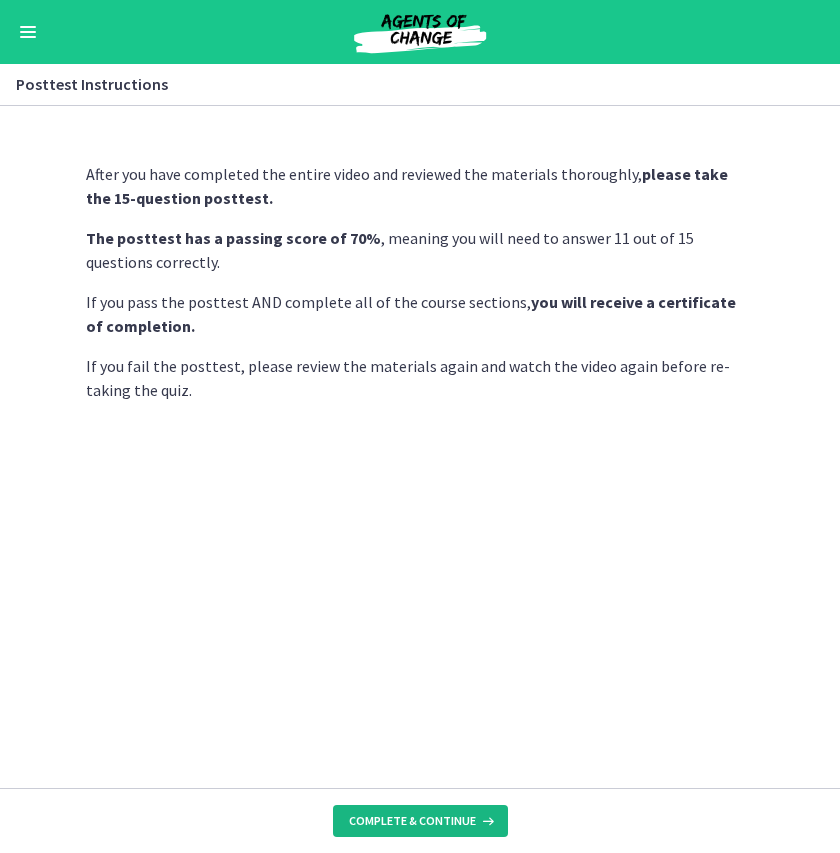 click on "Complete & continue" at bounding box center (412, 821) 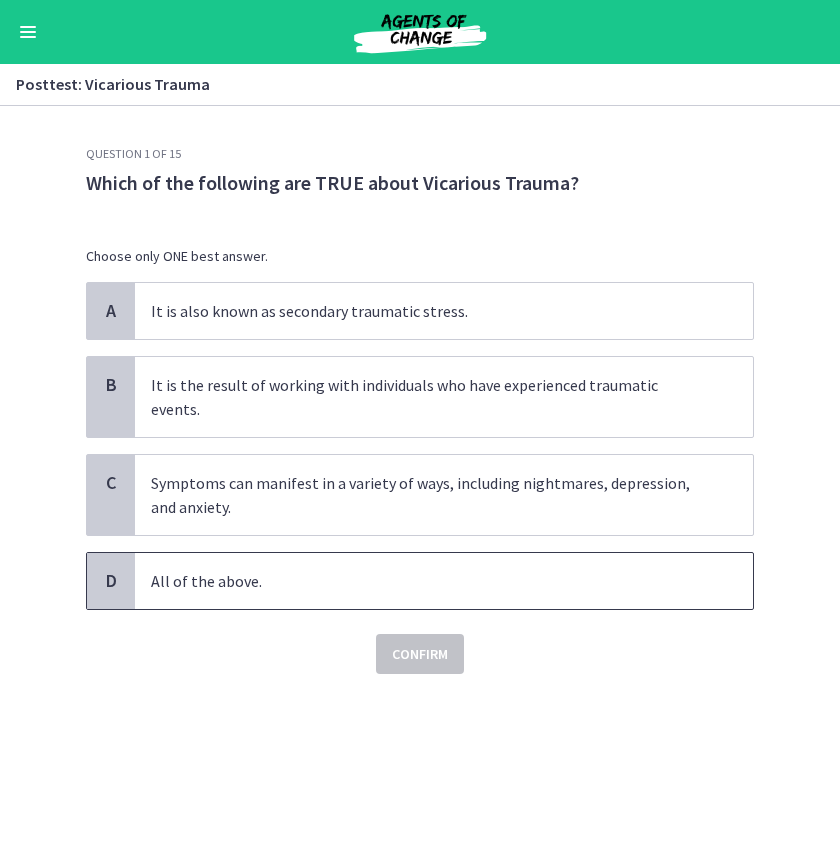 click on "All of the above." at bounding box center (444, 581) 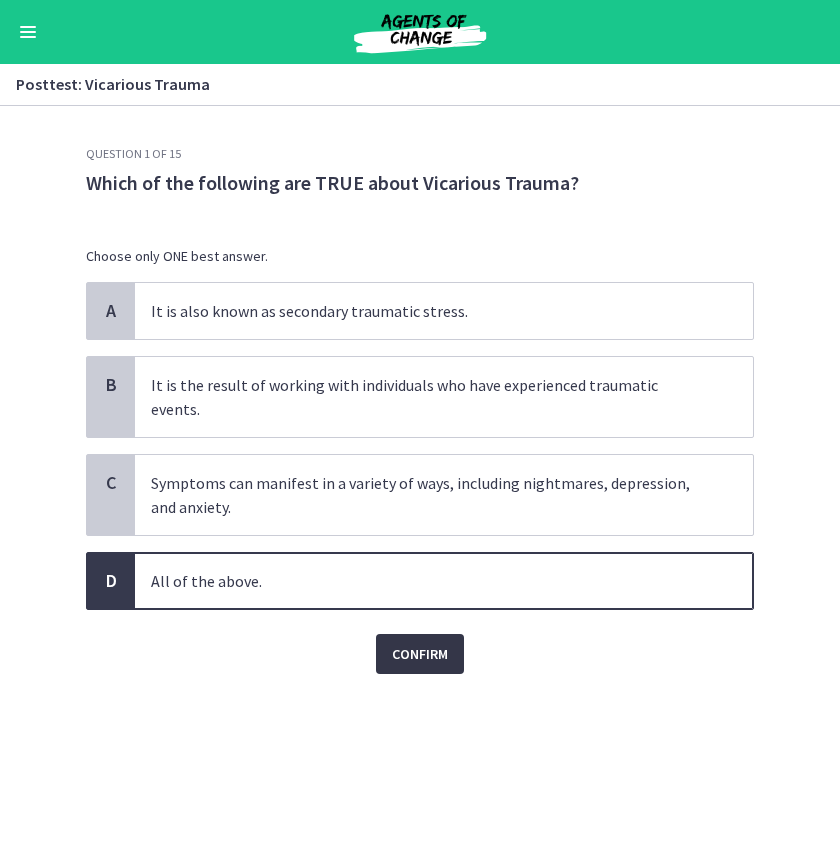 click on "Confirm" at bounding box center (420, 654) 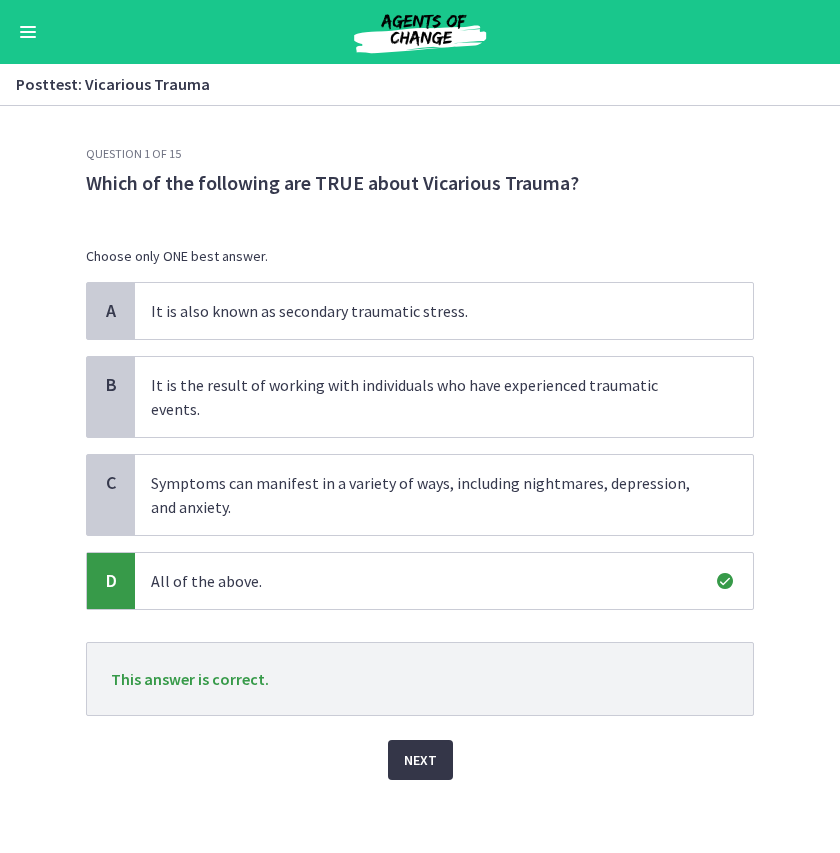 click on "Next" at bounding box center [420, 760] 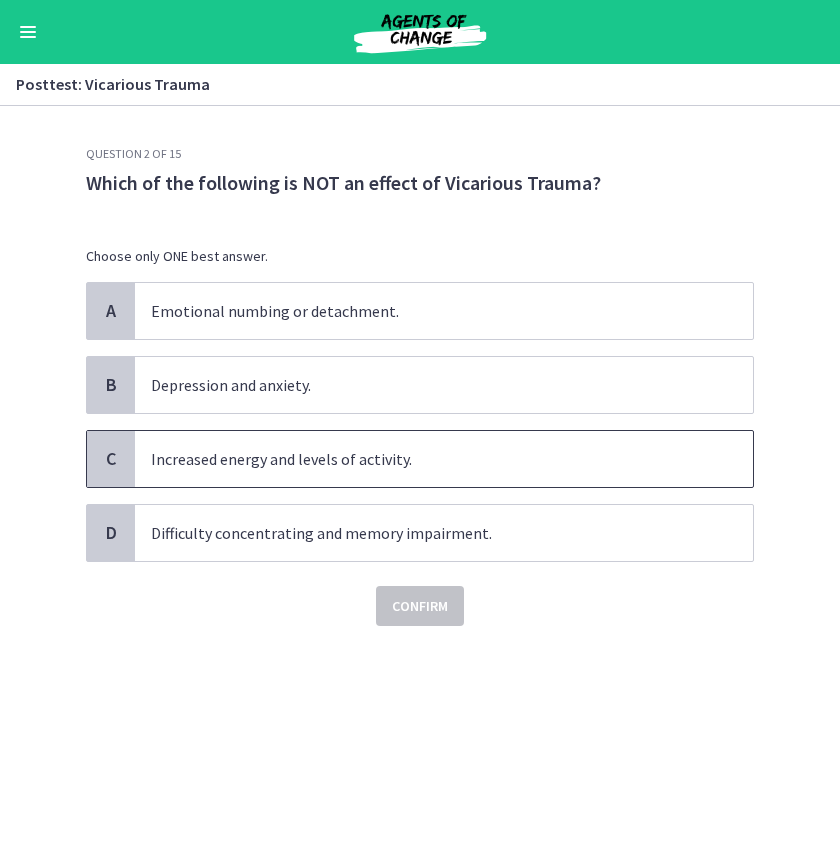 click on "Increased energy and levels of activity." at bounding box center (424, 459) 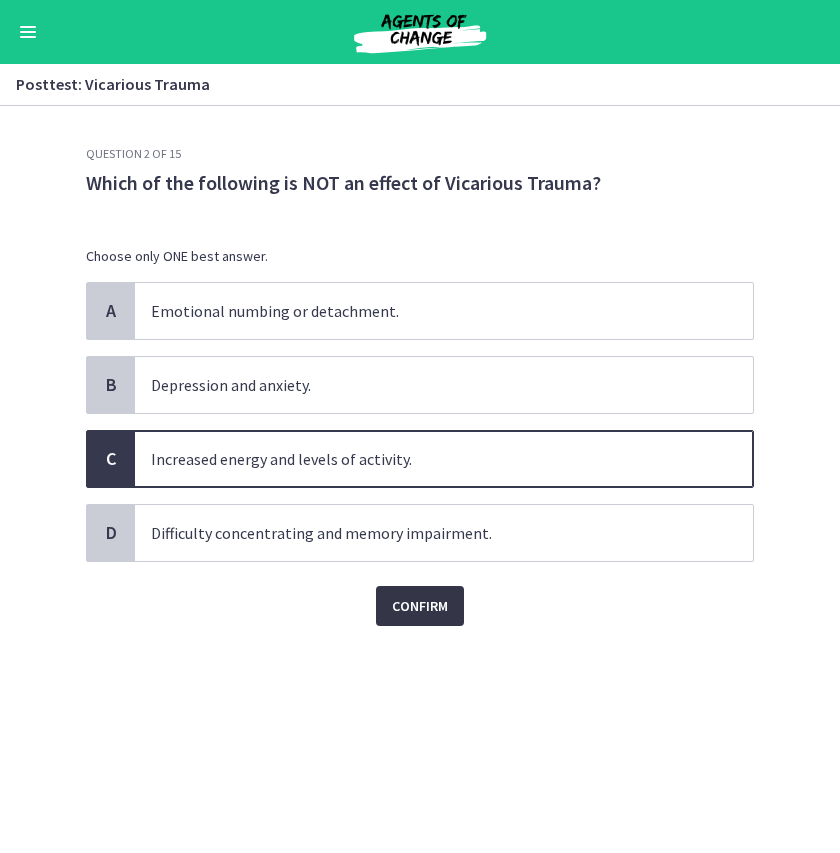 click on "Confirm" at bounding box center [420, 606] 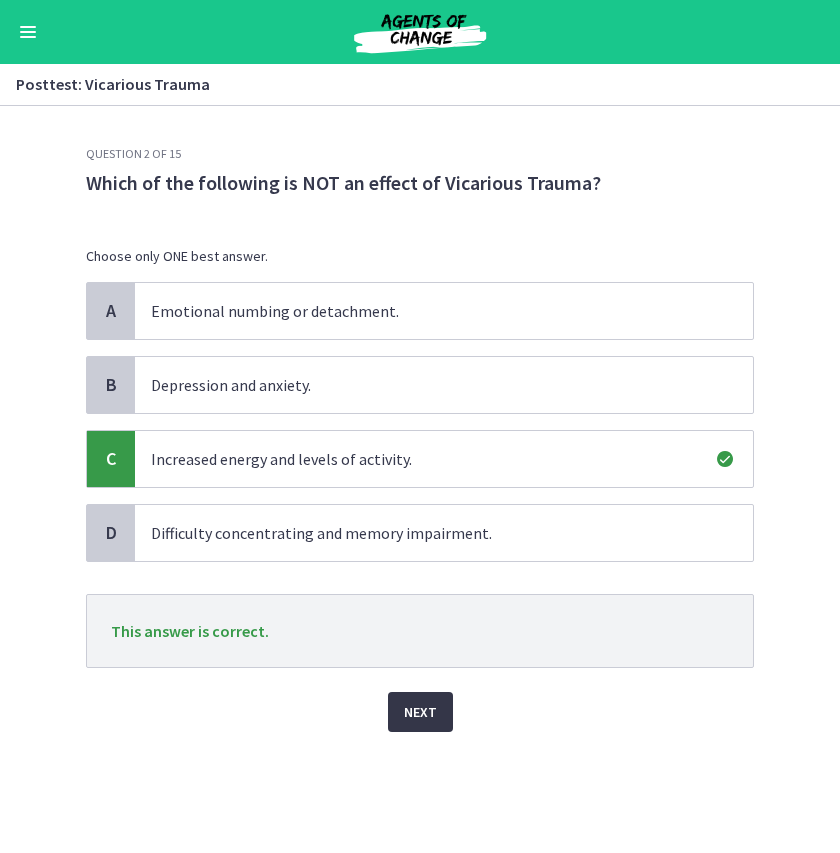 click on "Next" at bounding box center [420, 712] 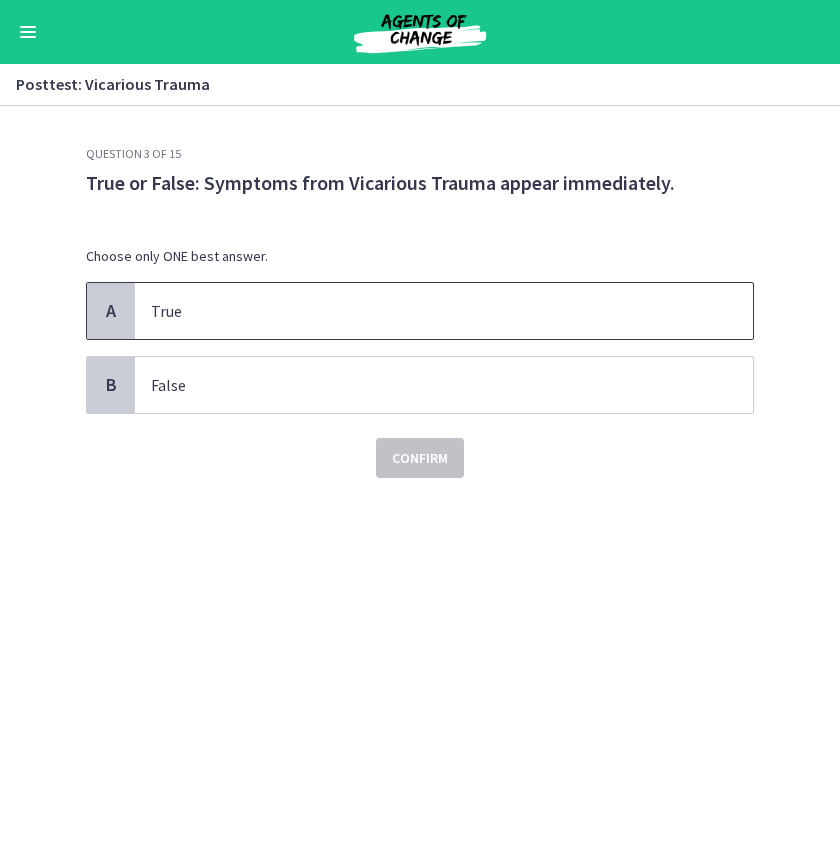 click on "True" at bounding box center (424, 311) 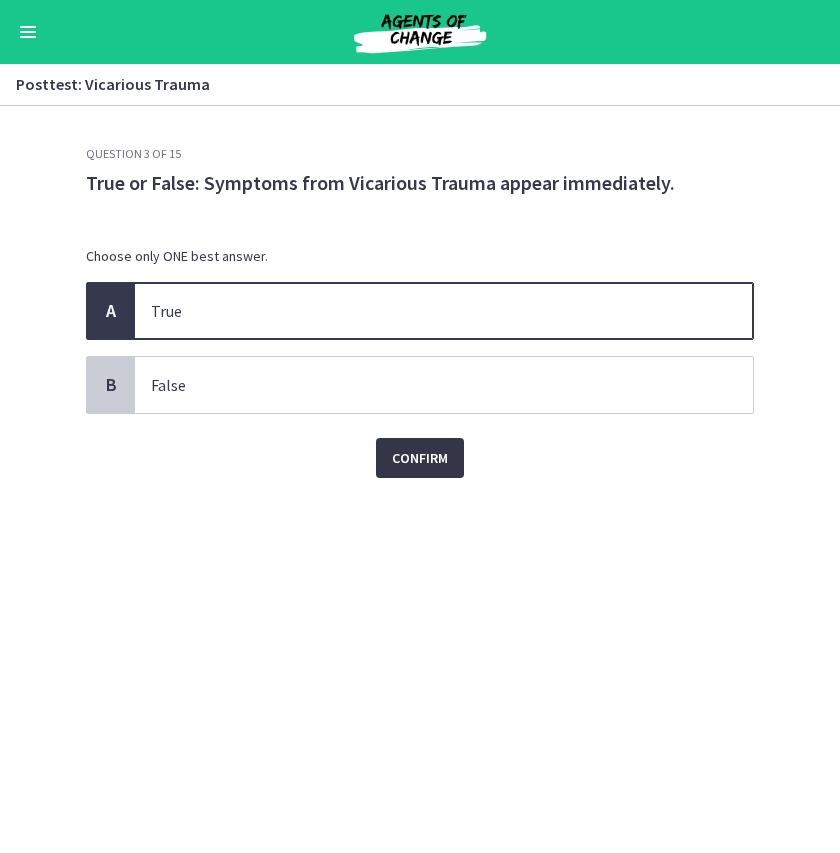 click on "Confirm" at bounding box center [420, 458] 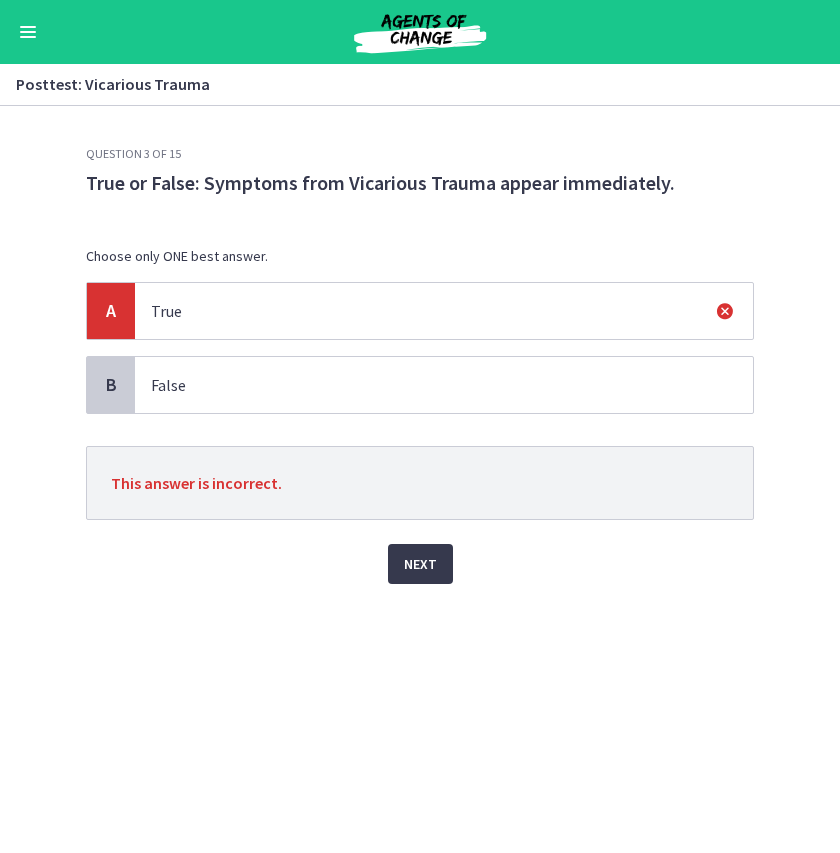 click on "False" at bounding box center (424, 385) 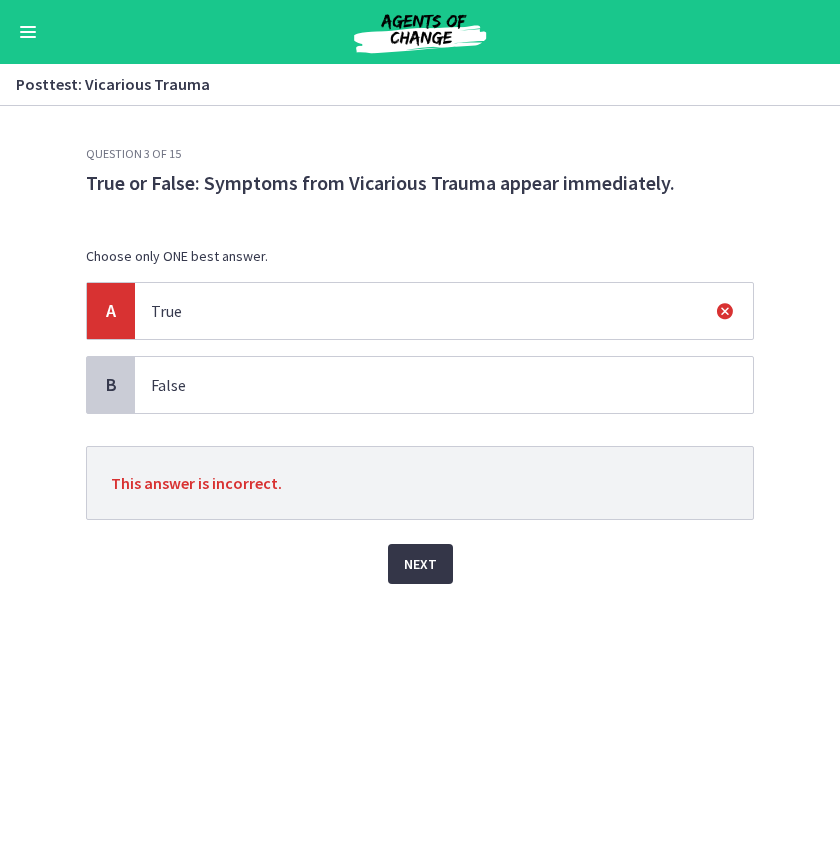 click on "Next" at bounding box center (420, 564) 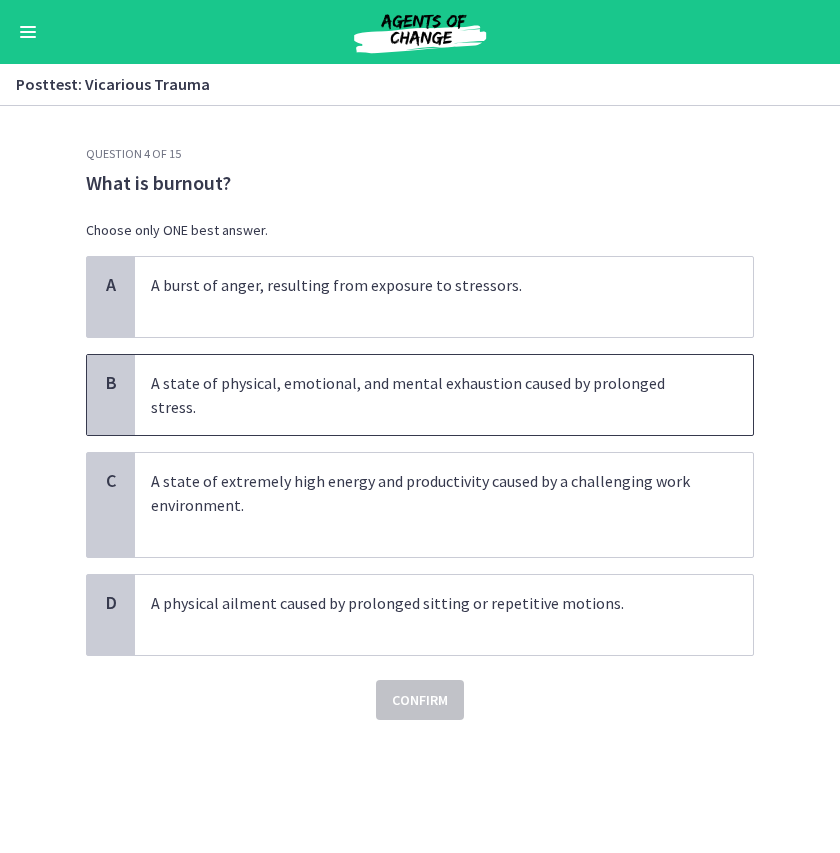 click on "A state of physical, emotional, and mental exhaustion caused by prolonged stress." at bounding box center [424, 395] 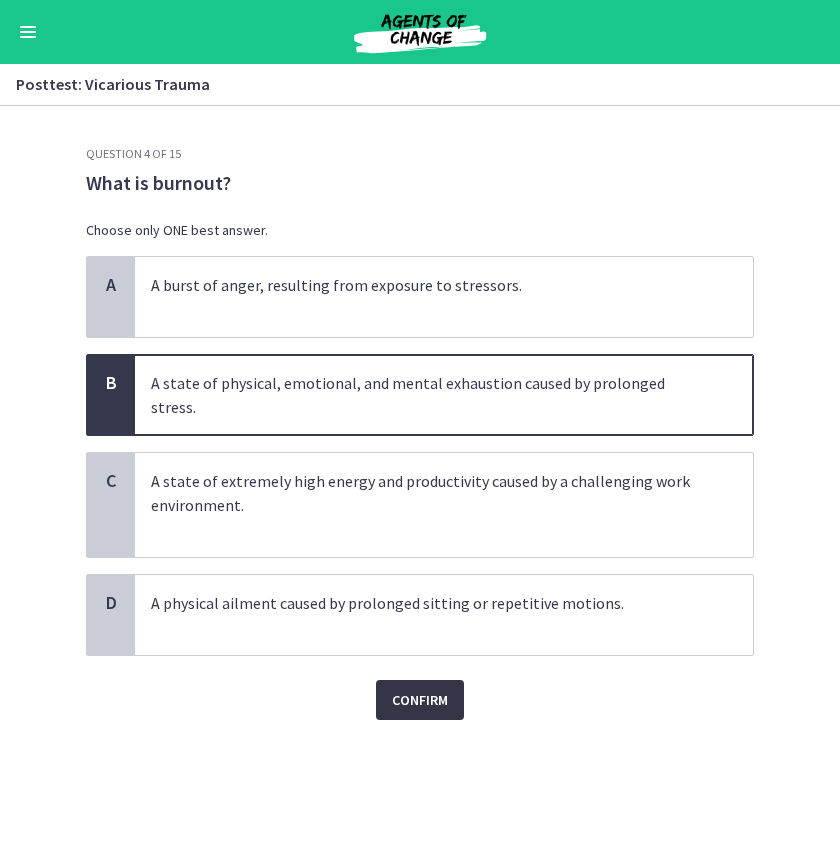 click on "Confirm" at bounding box center [420, 700] 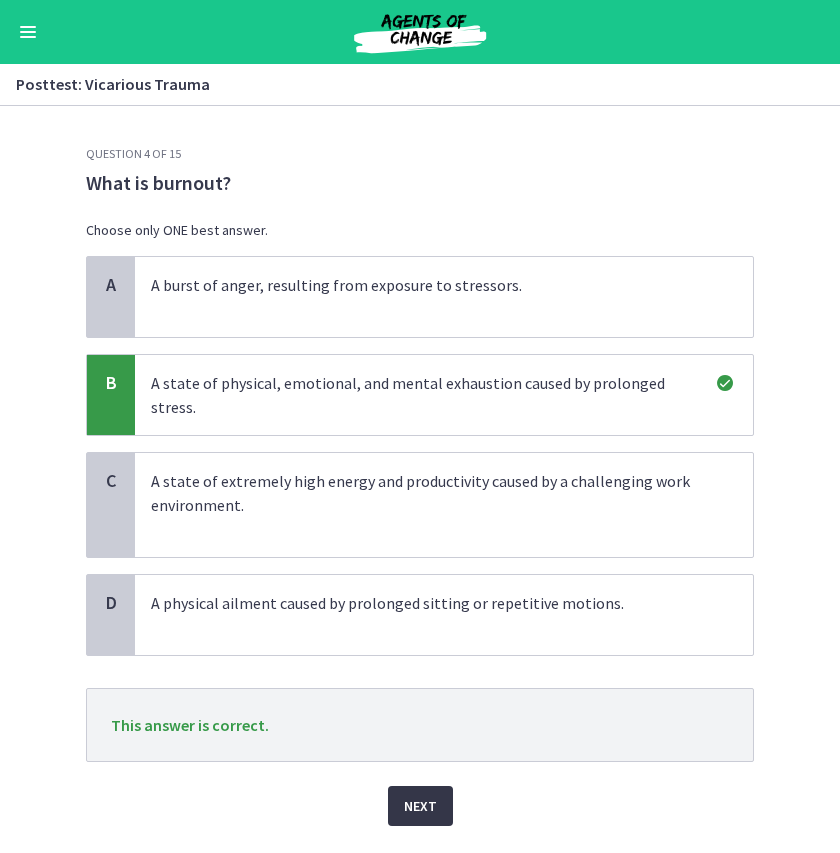 click on "Next" at bounding box center [420, 806] 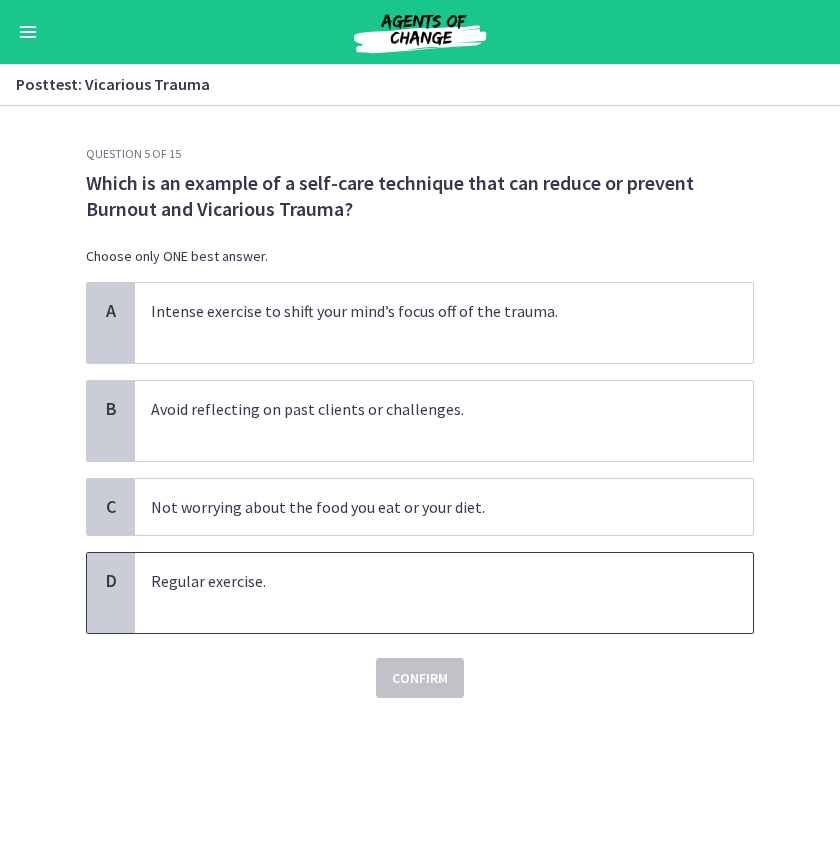 click on "Regular exercise." at bounding box center (424, 593) 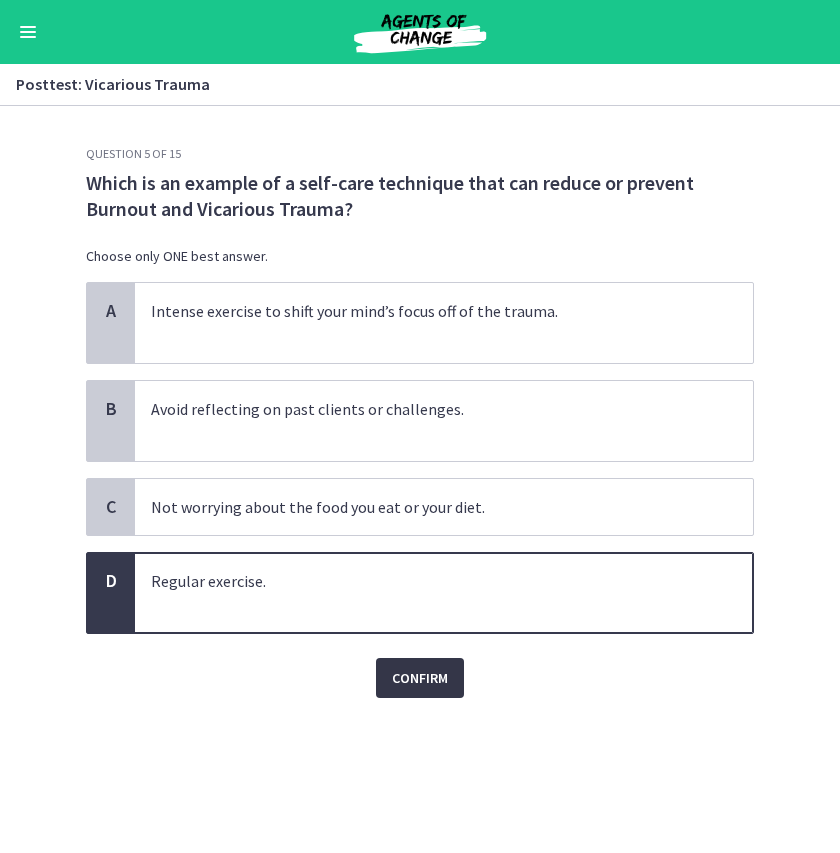 click on "Confirm" at bounding box center (420, 678) 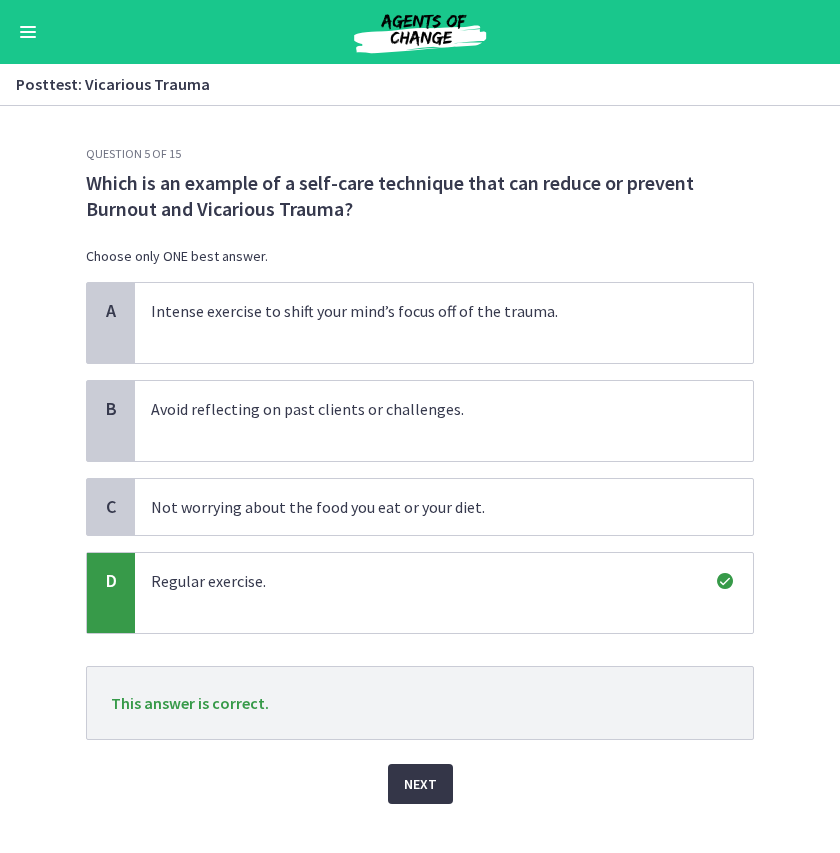 click on "Next" at bounding box center [420, 784] 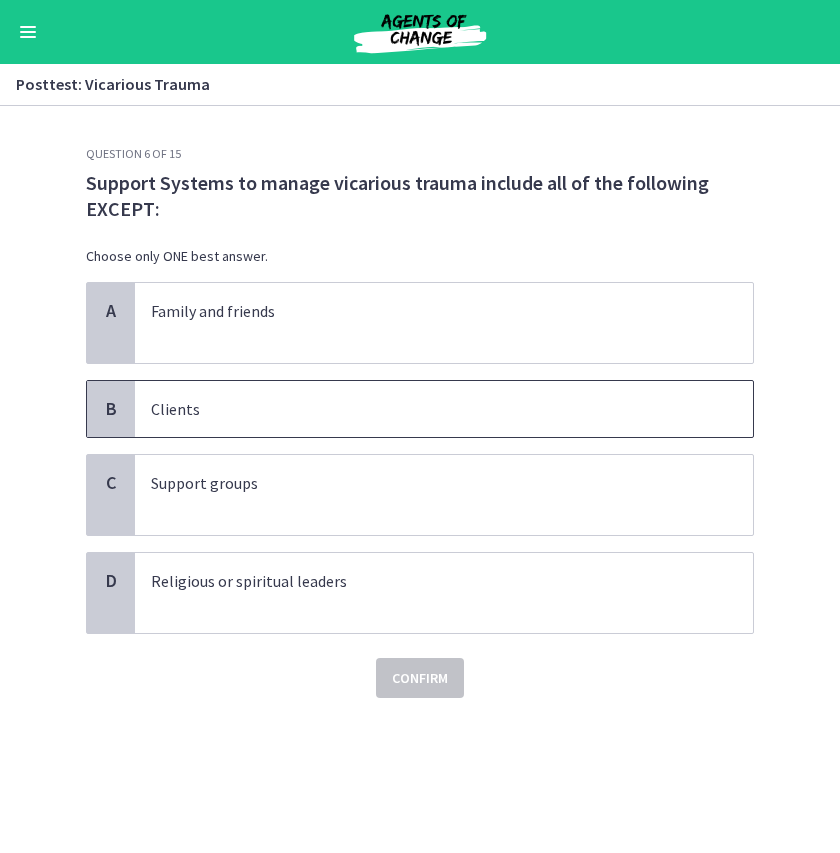 click on "Clients" at bounding box center [424, 409] 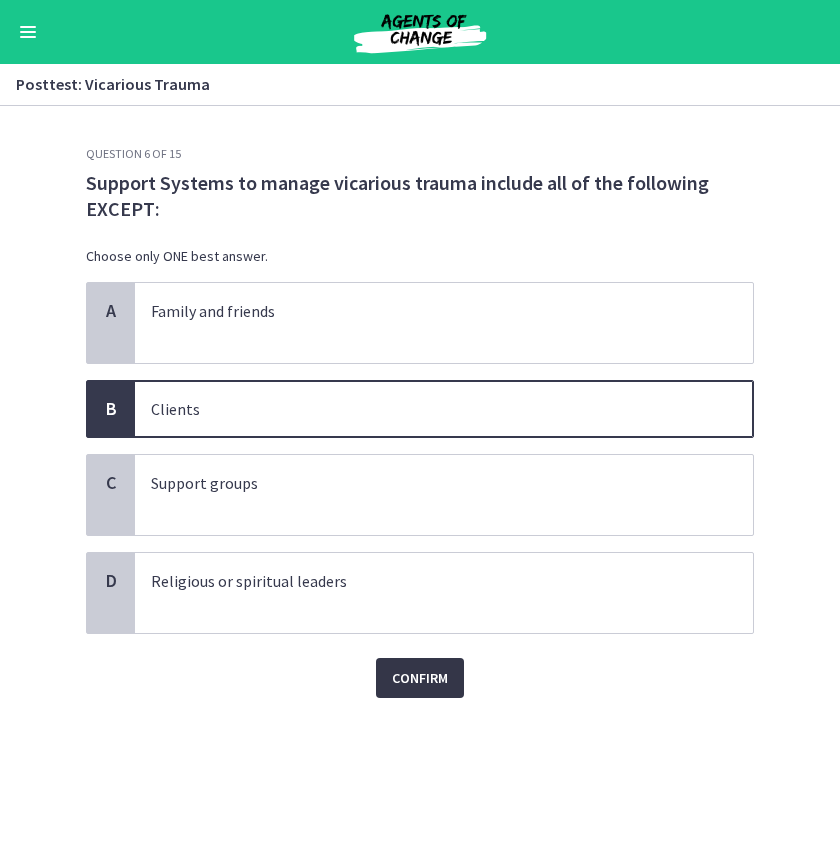 click on "Confirm" at bounding box center (420, 678) 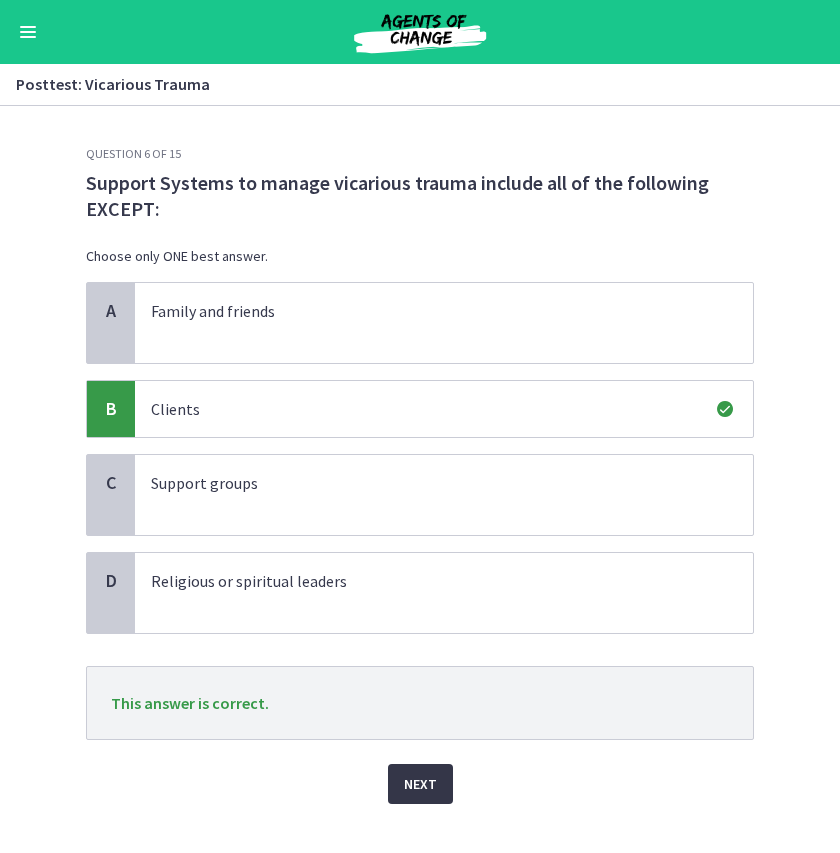 click on "Next" at bounding box center [420, 784] 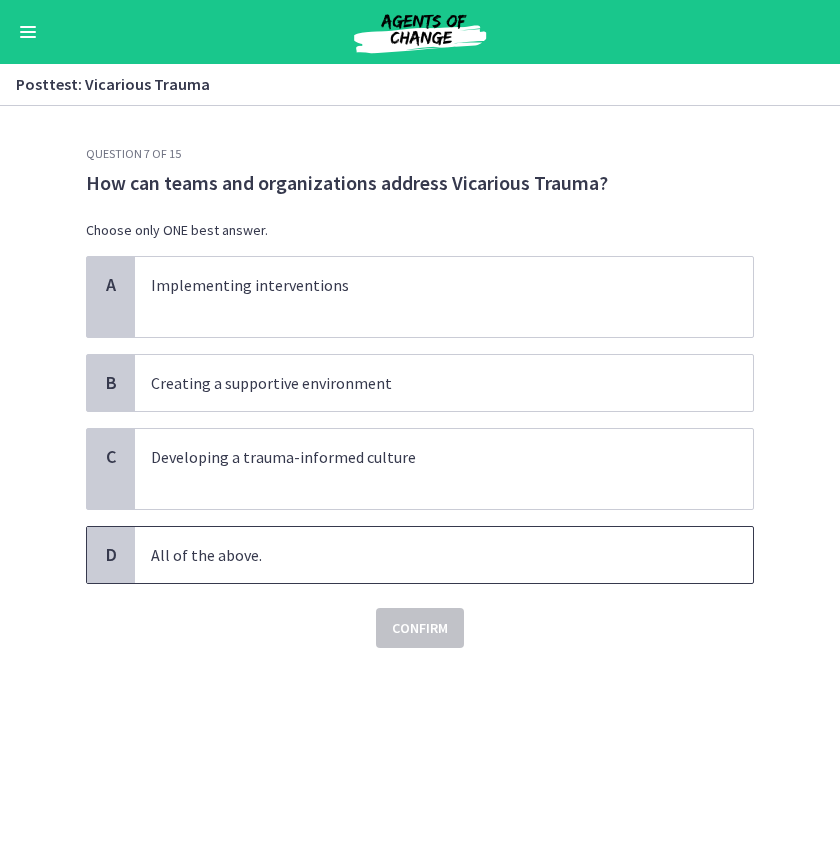 click on "All of the above." at bounding box center [424, 555] 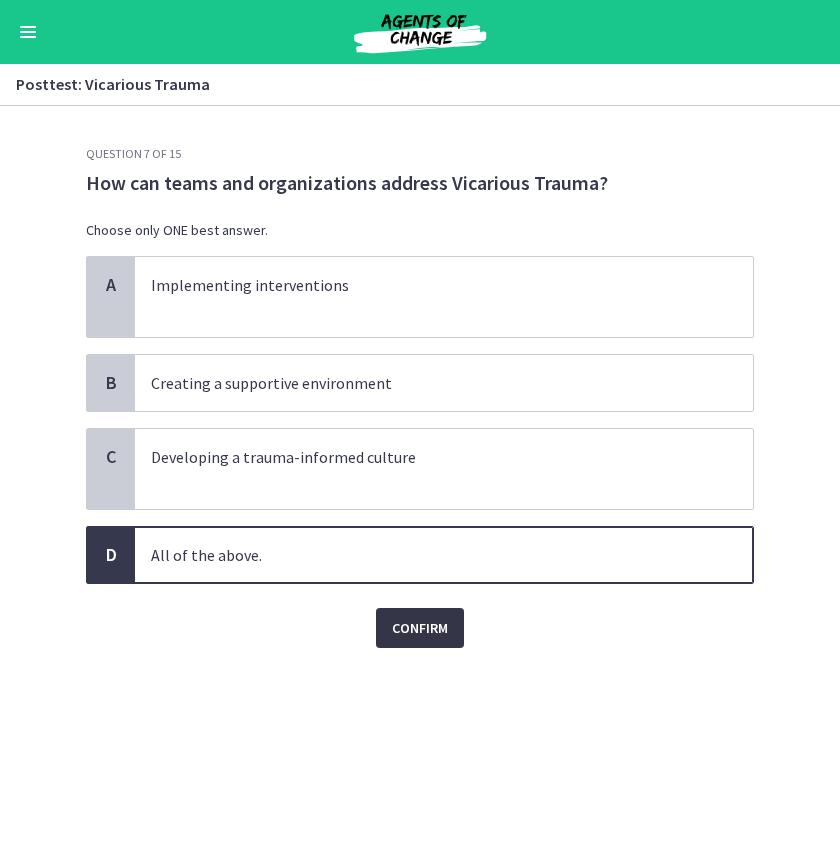 click on "Confirm" at bounding box center (420, 628) 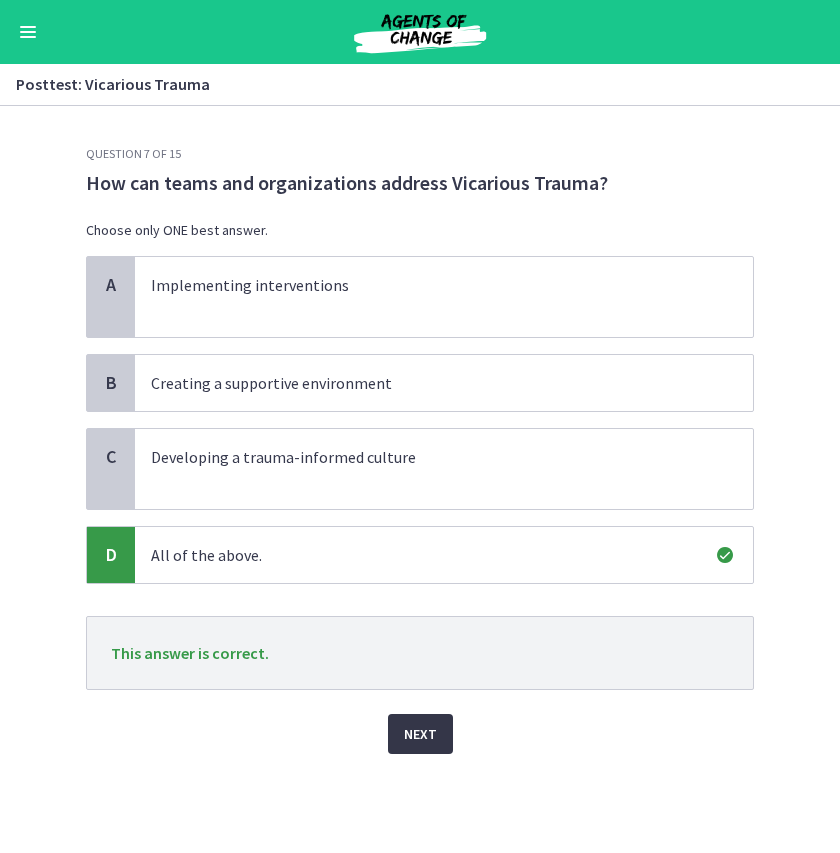 click on "Next" at bounding box center [420, 734] 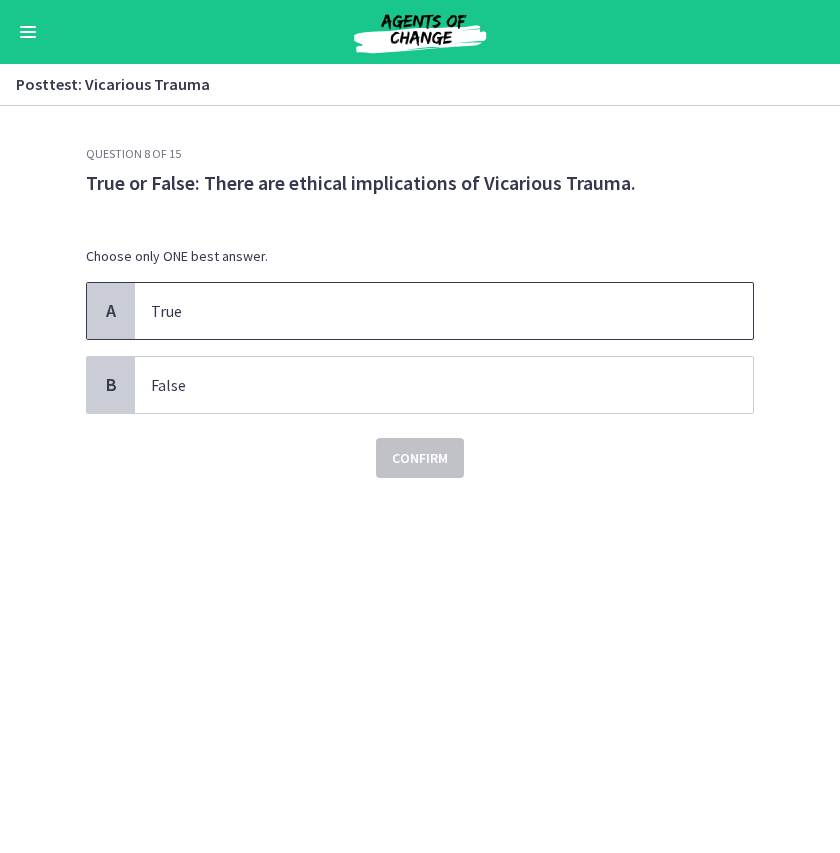 click on "True" at bounding box center (424, 311) 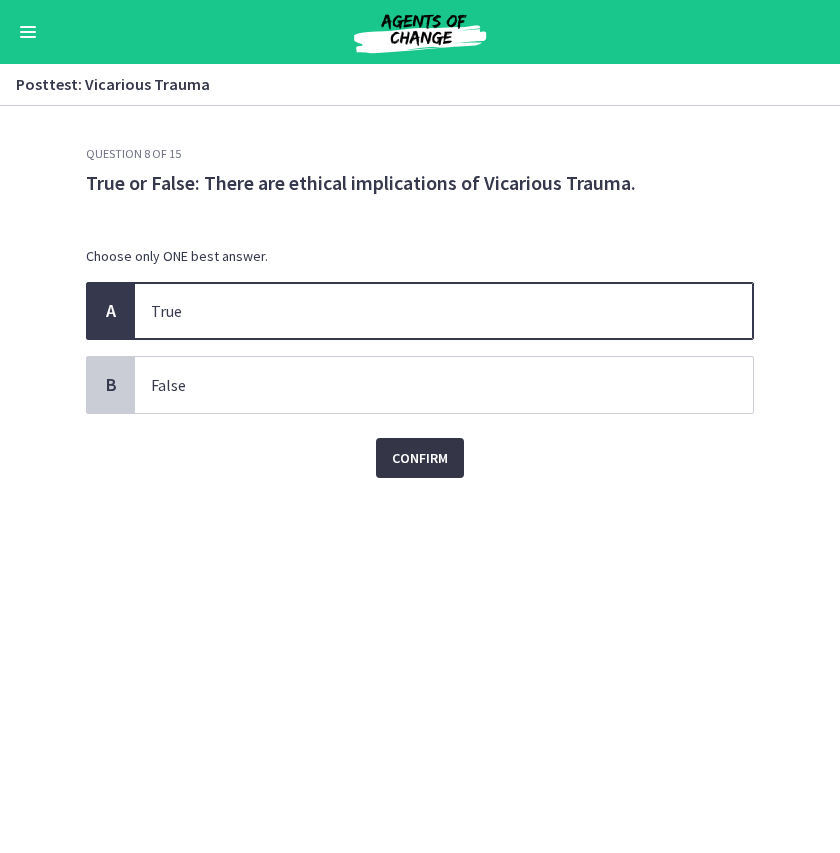 click on "Confirm" at bounding box center (420, 458) 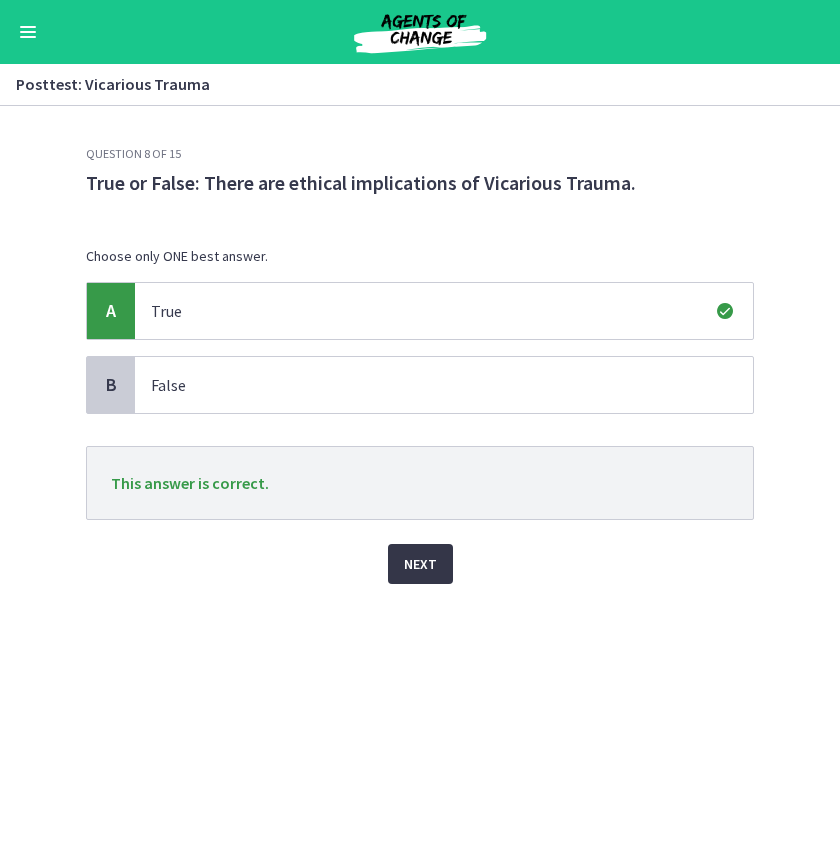 click on "Next" at bounding box center [420, 564] 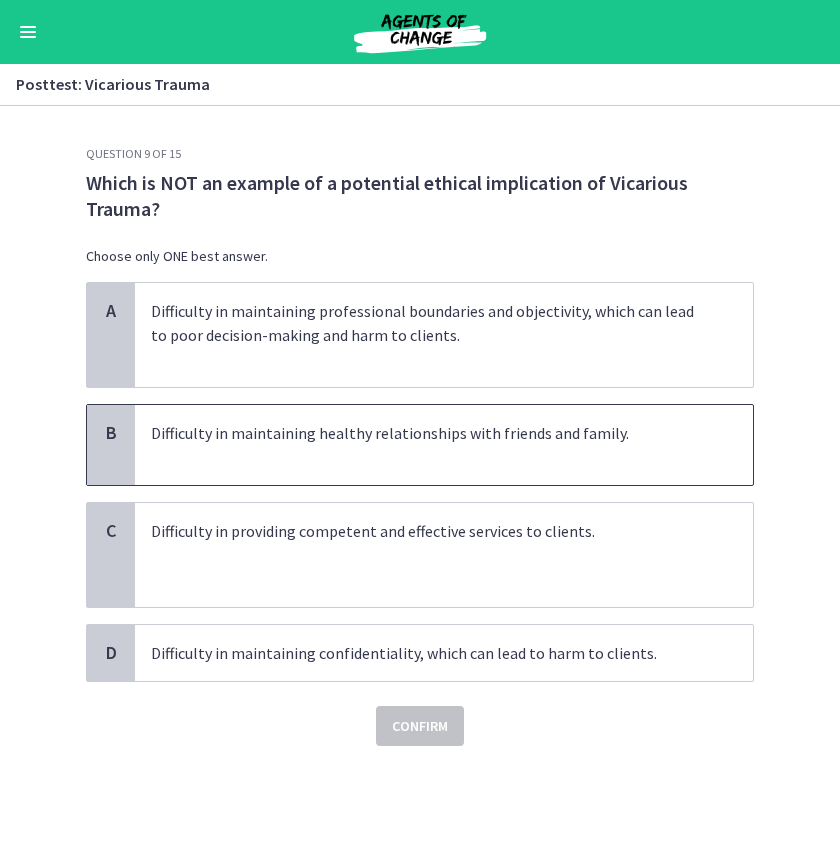 click on "Difficulty in maintaining healthy relationships with friends and family." at bounding box center [444, 445] 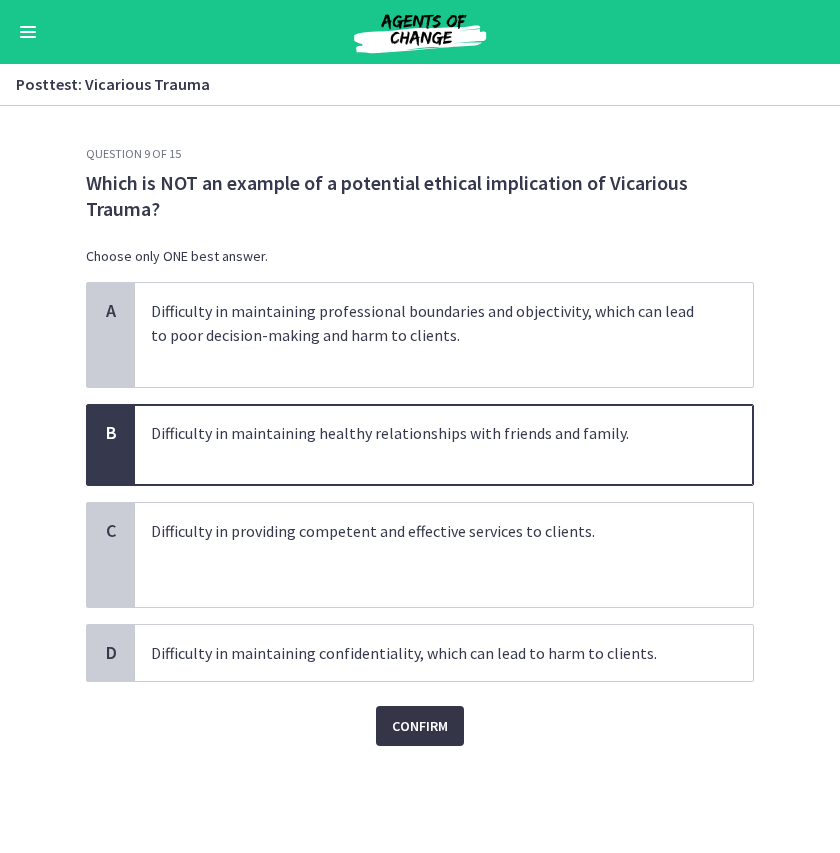 click on "Confirm" at bounding box center (420, 726) 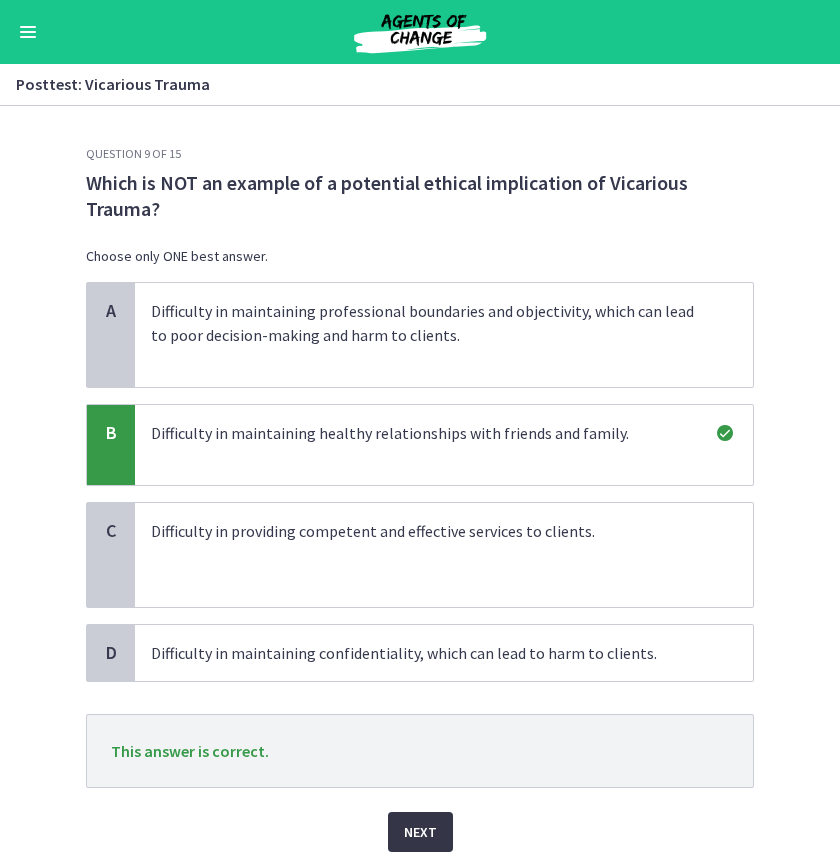 click on "Next" at bounding box center (420, 832) 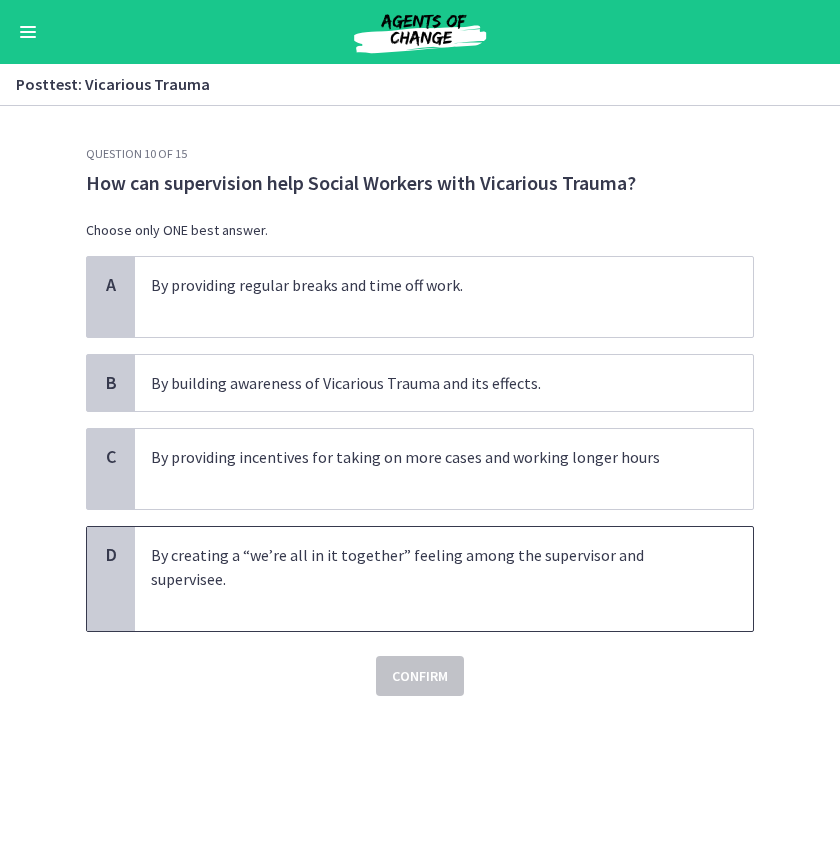 drag, startPoint x: 283, startPoint y: 602, endPoint x: 299, endPoint y: 604, distance: 16.124516 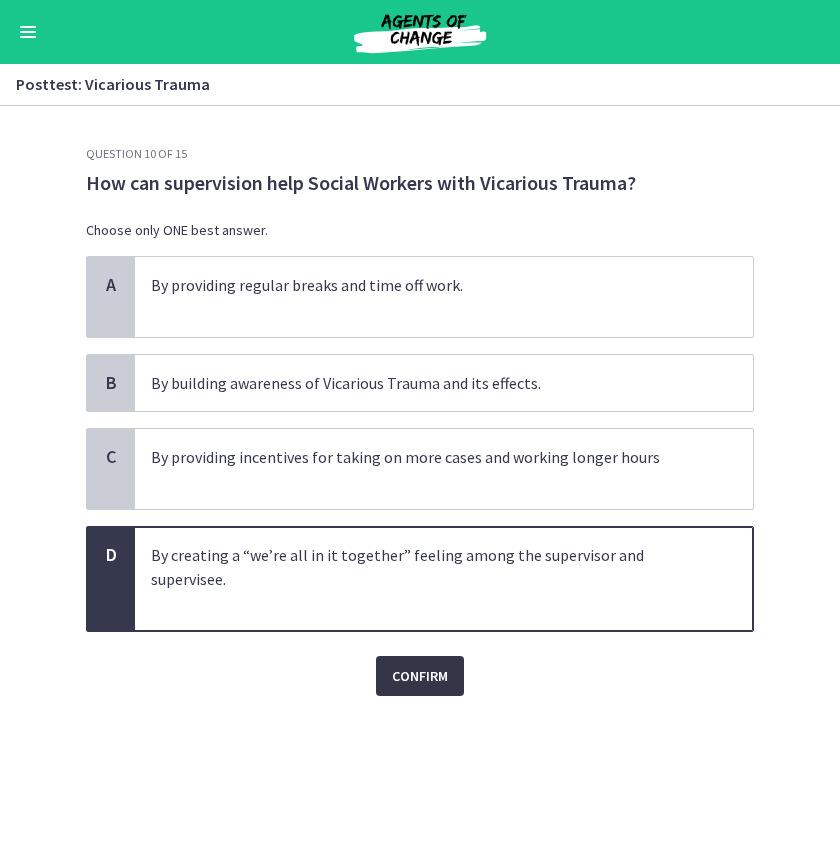 click on "Confirm" at bounding box center [420, 676] 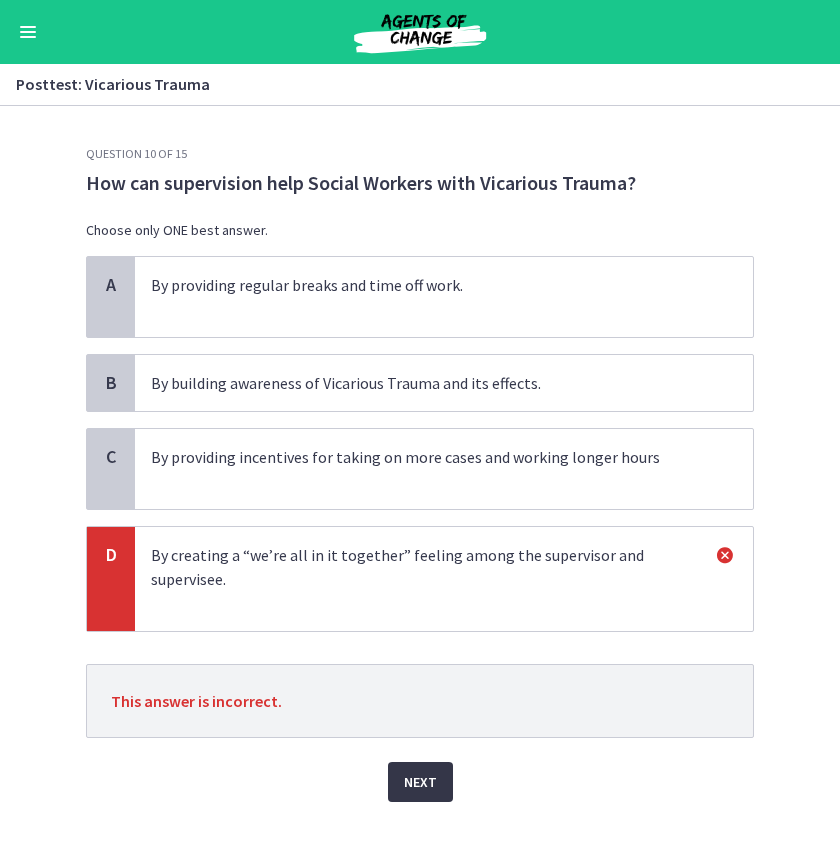 click on "Next" at bounding box center [420, 782] 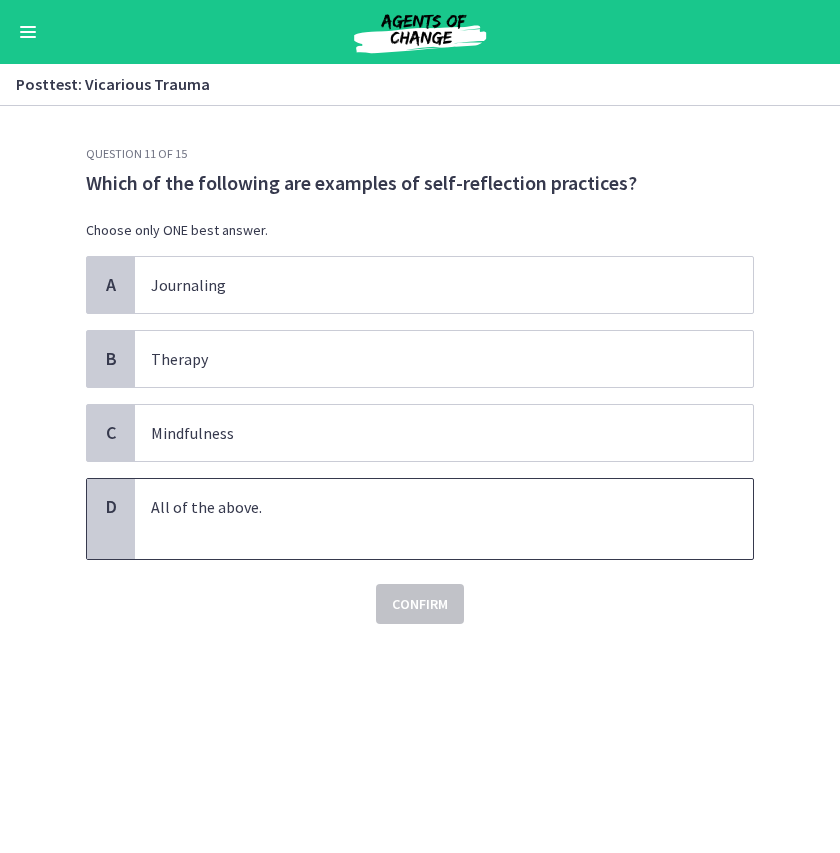 click on "All of the above." at bounding box center (424, 519) 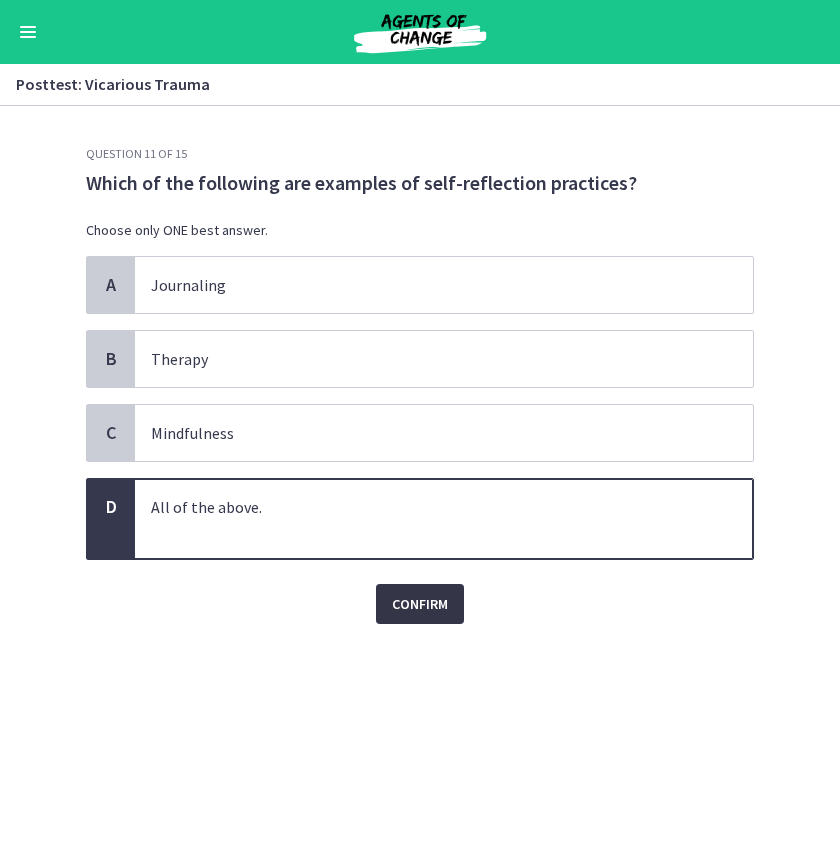 click on "Confirm" at bounding box center (420, 604) 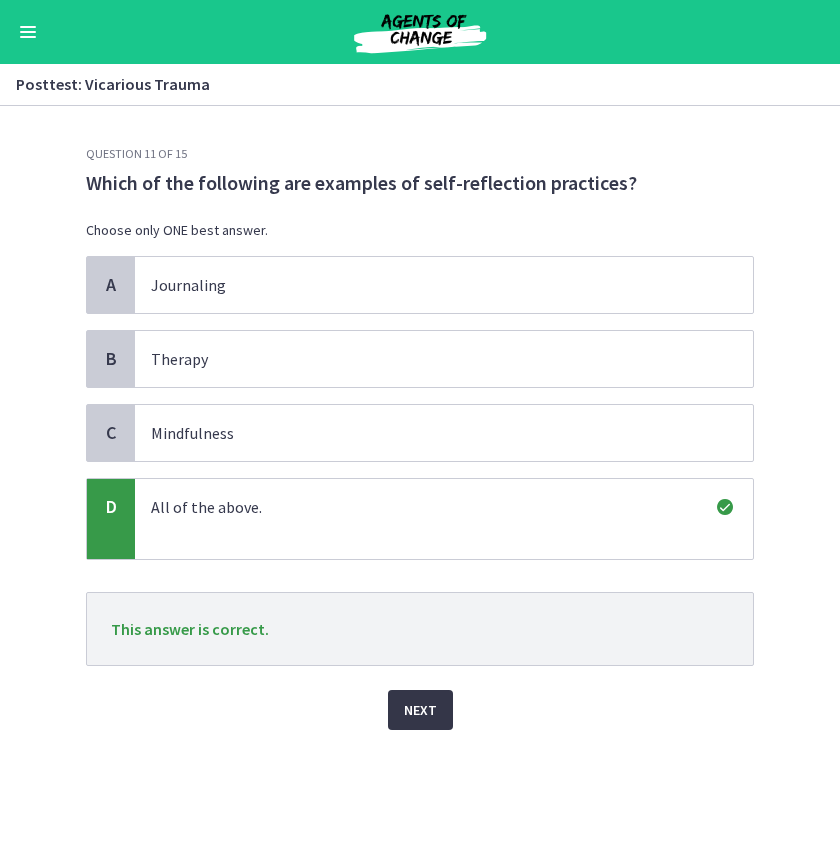 click on "Next" at bounding box center (420, 710) 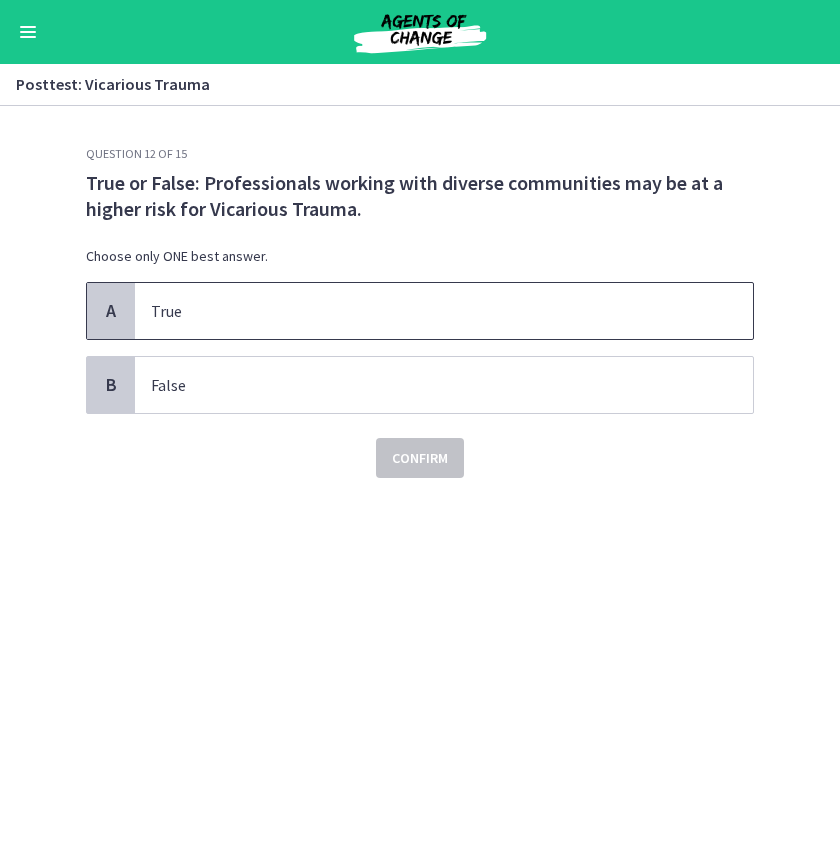 click on "True" at bounding box center (424, 311) 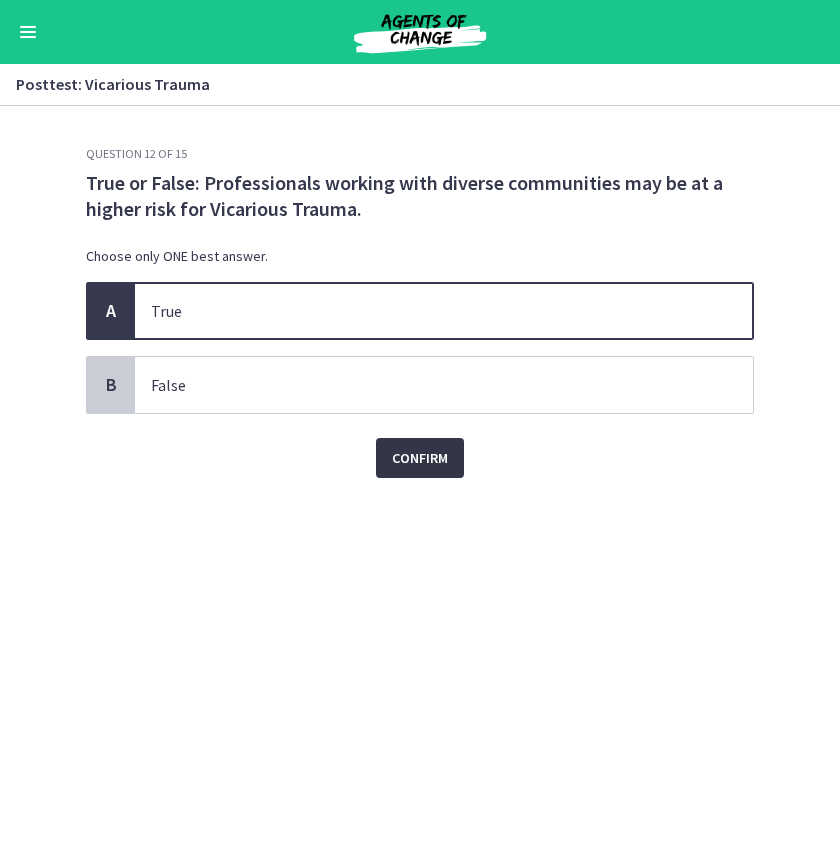click on "Confirm" at bounding box center (420, 458) 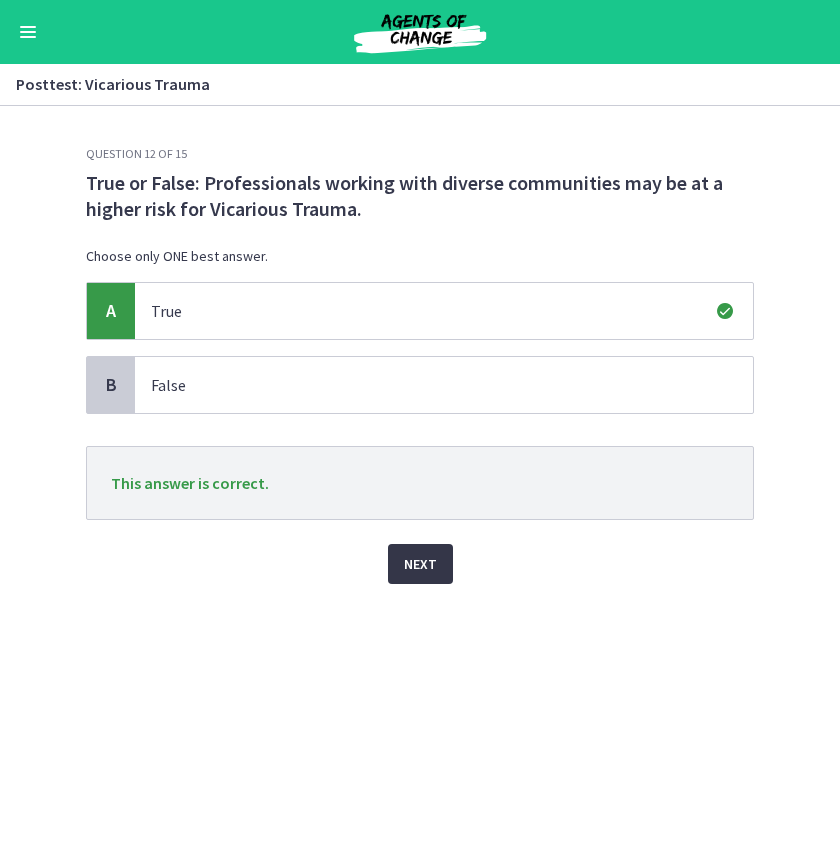 click on "Next" at bounding box center [420, 564] 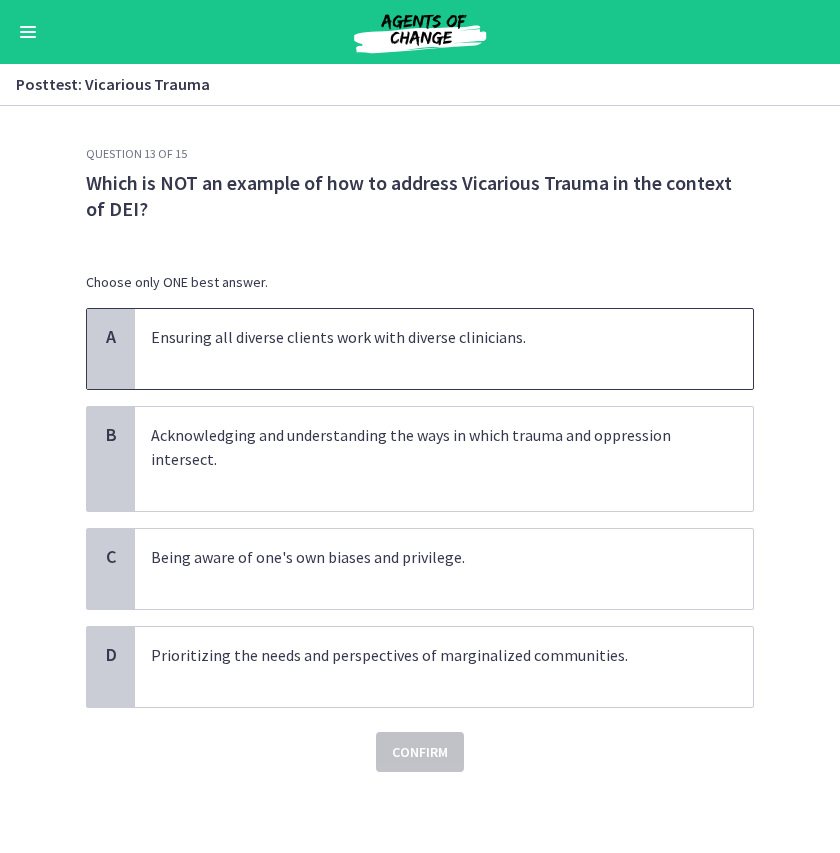 click on "Ensuring all diverse clients work with diverse clinicians." at bounding box center [424, 349] 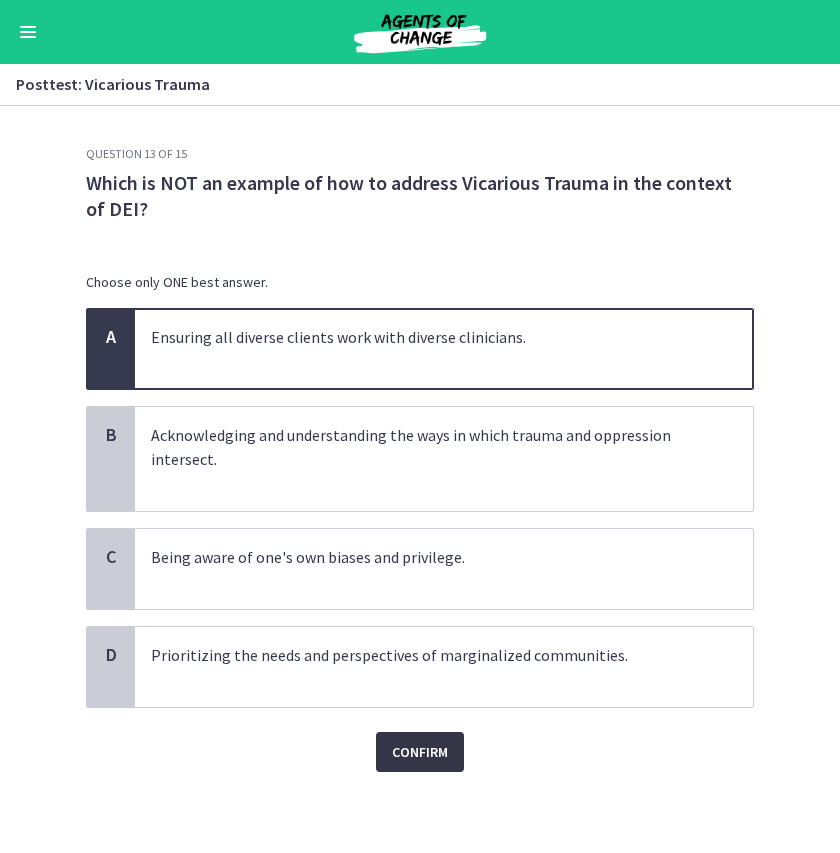 click on "Confirm" at bounding box center [420, 752] 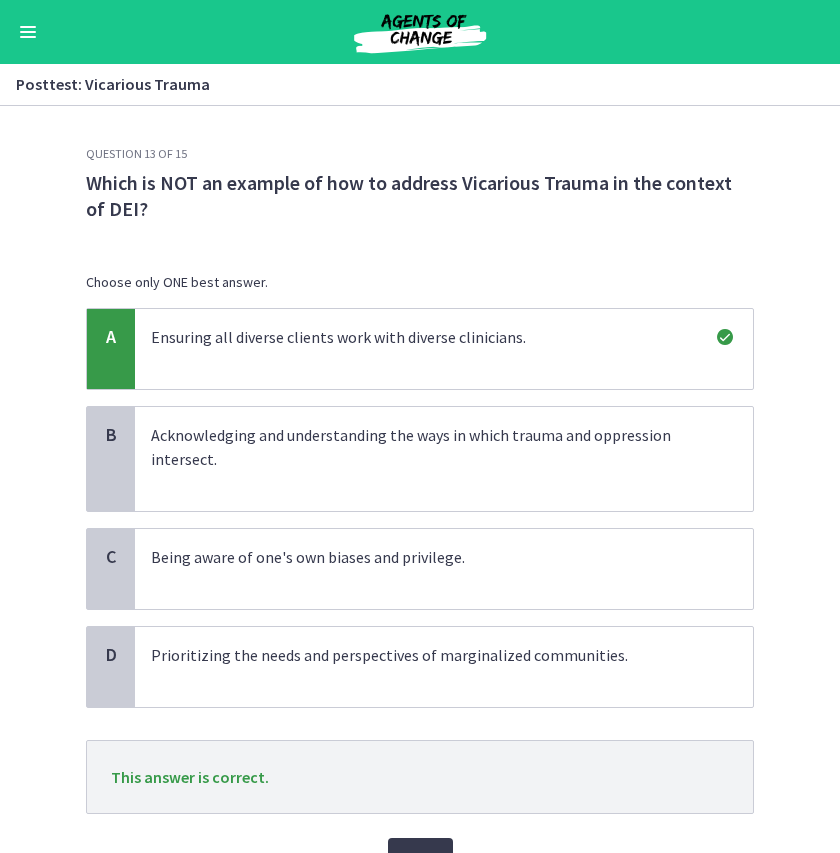 click on "Next" at bounding box center (420, 846) 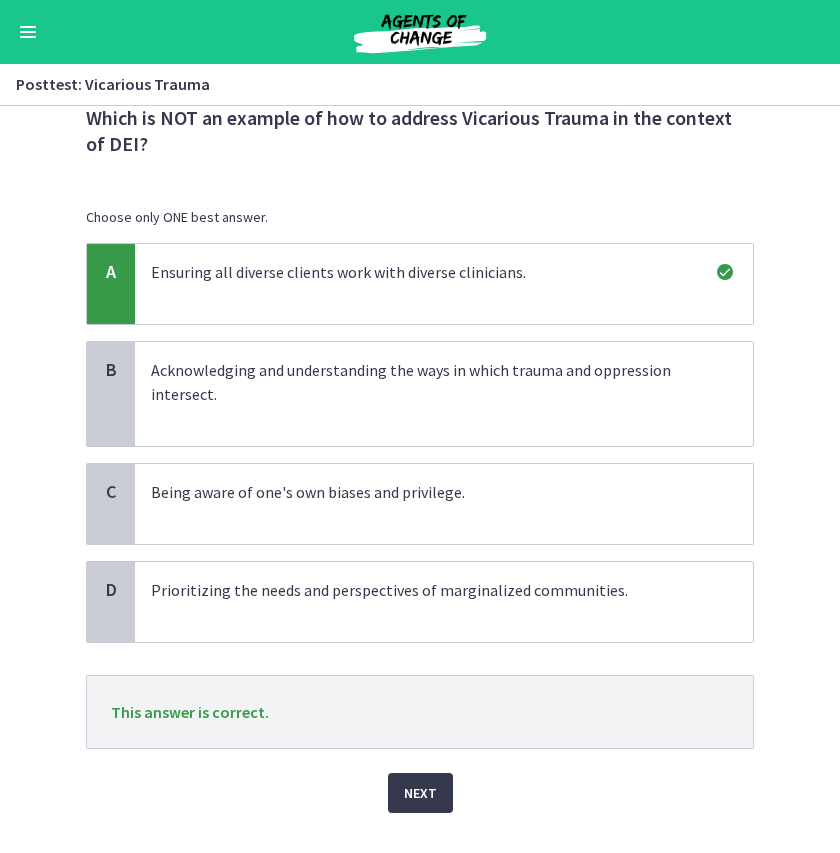 scroll, scrollTop: 100, scrollLeft: 0, axis: vertical 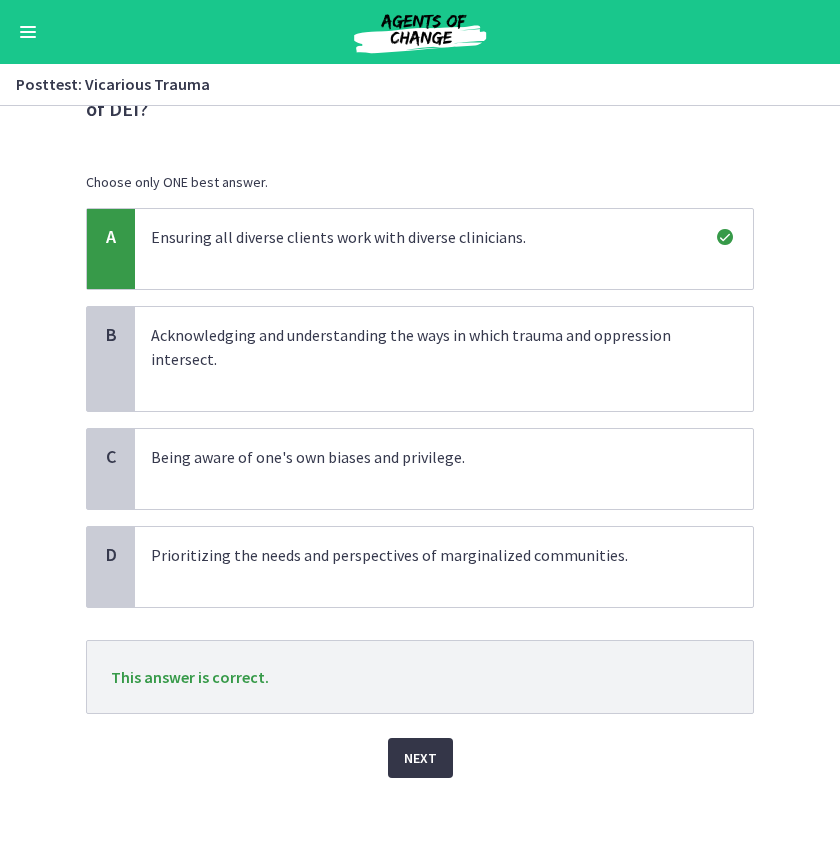click on "Next" at bounding box center [420, 758] 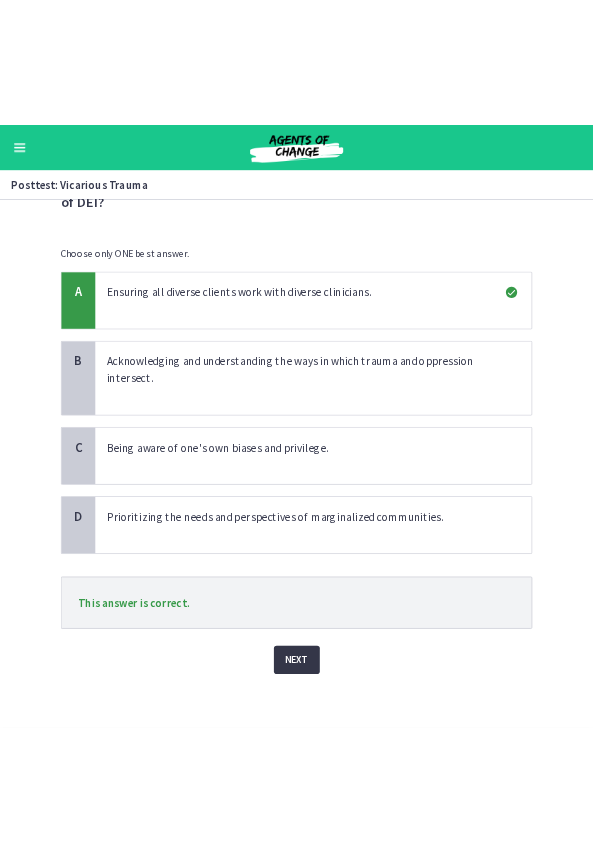 scroll, scrollTop: 0, scrollLeft: 0, axis: both 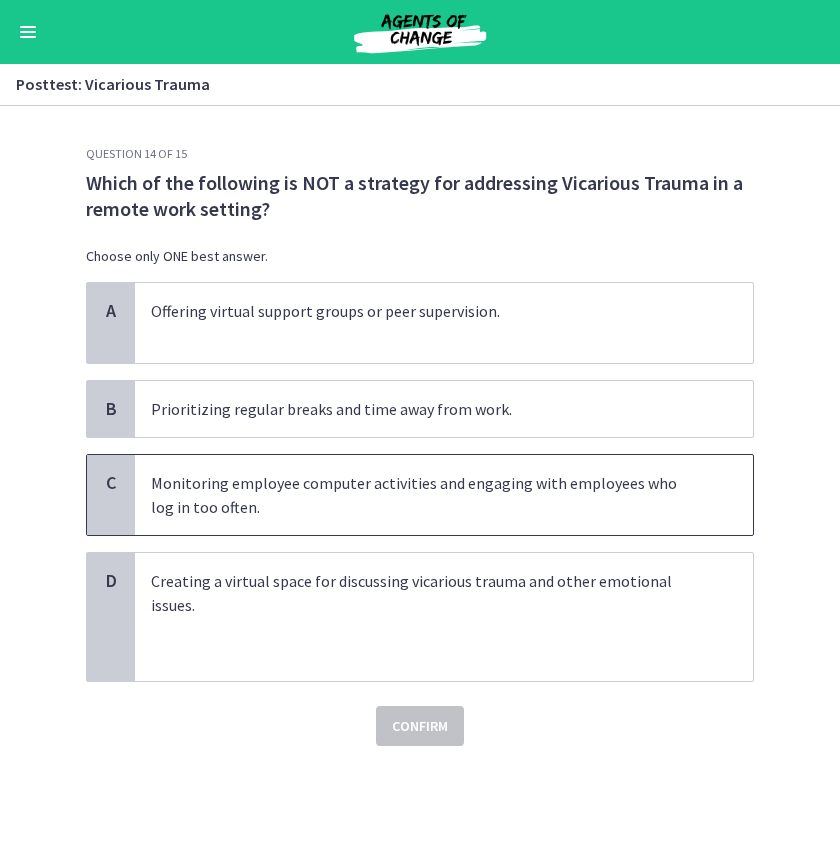 click on "Monitoring employee computer activities and engaging with employees who log in too often." at bounding box center (424, 495) 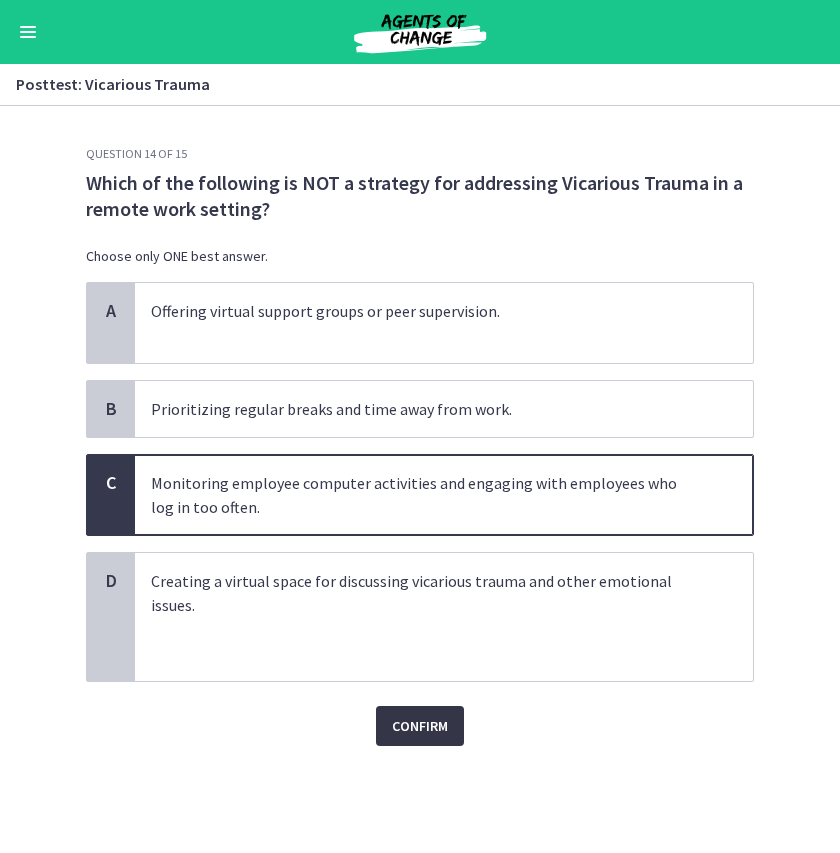 click on "Confirm" at bounding box center (420, 726) 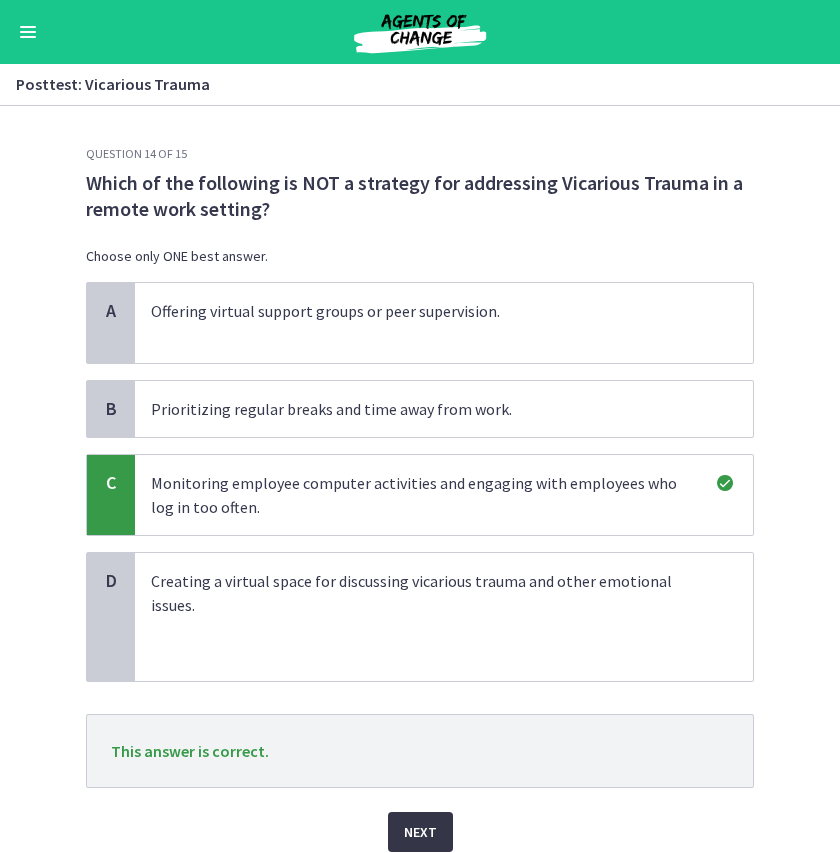click on "Next" at bounding box center [420, 832] 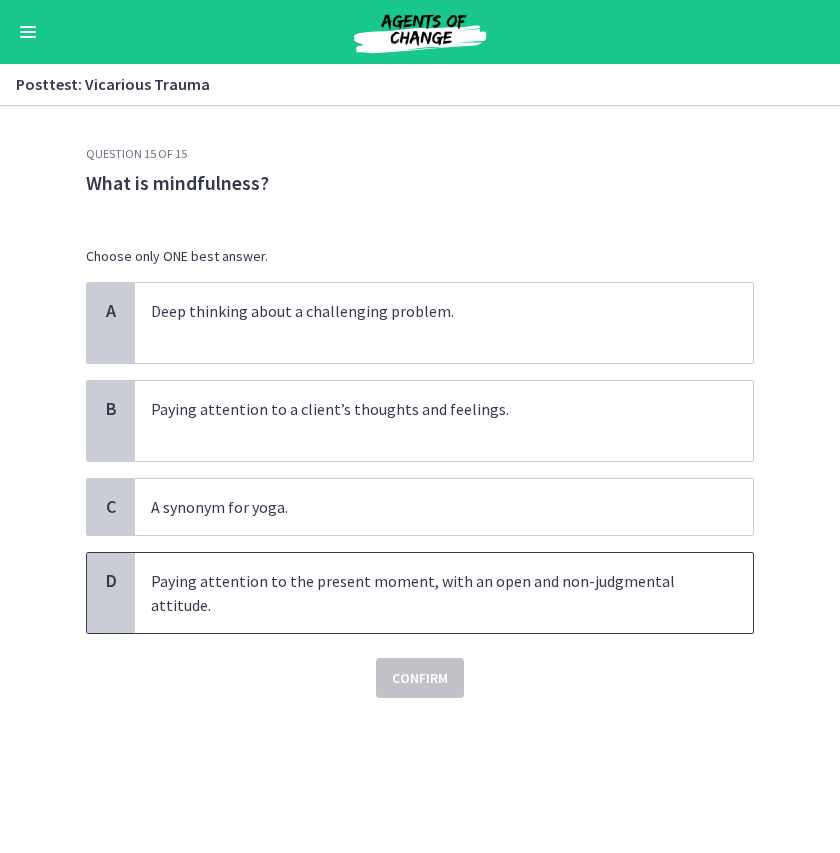 click on "Paying attention to the present moment, with an open and non-judgmental attitude." at bounding box center [424, 593] 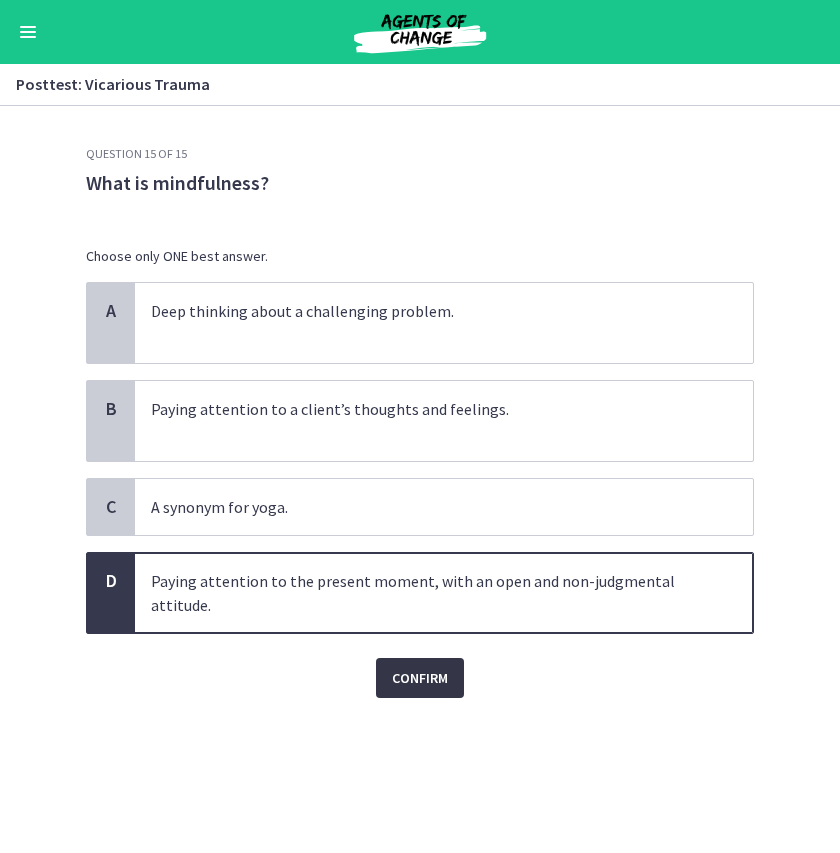 click on "Confirm" at bounding box center [420, 678] 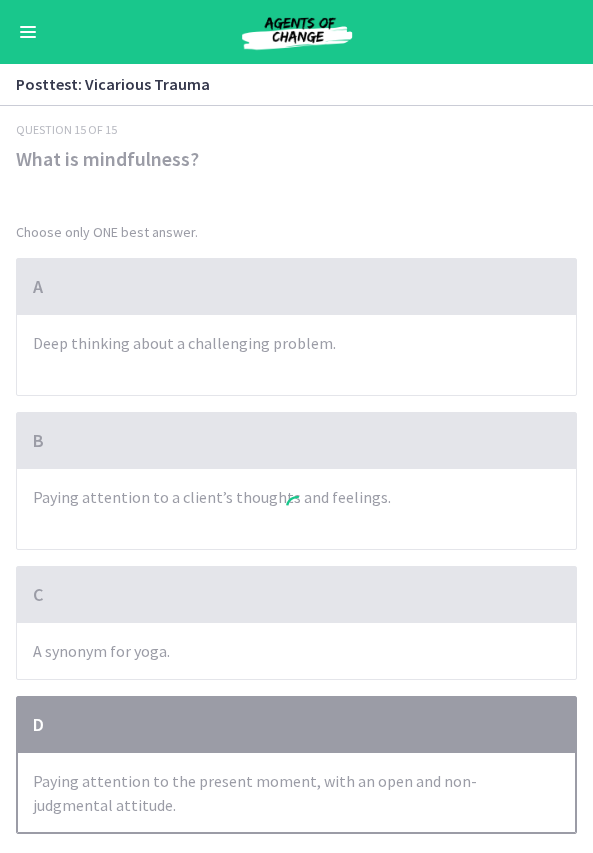 click at bounding box center [296, 510] 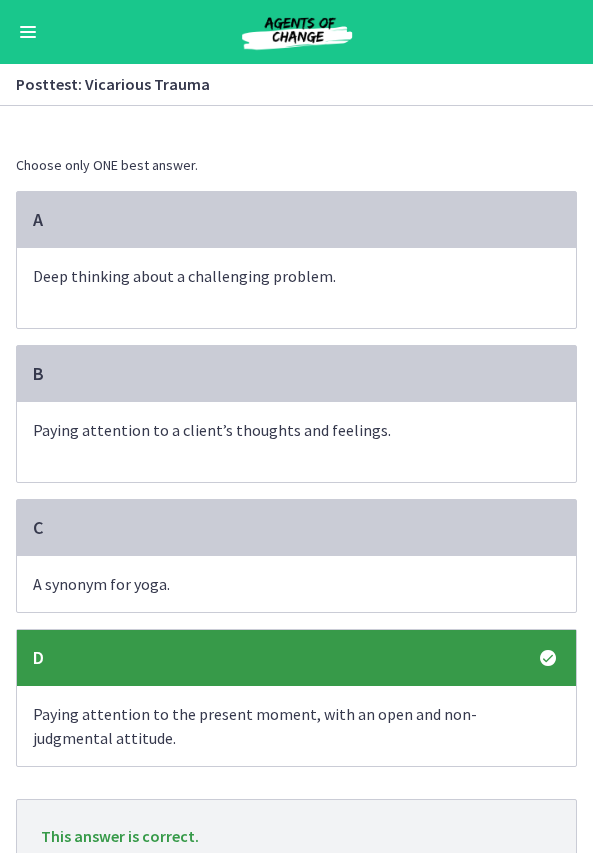 scroll, scrollTop: 167, scrollLeft: 0, axis: vertical 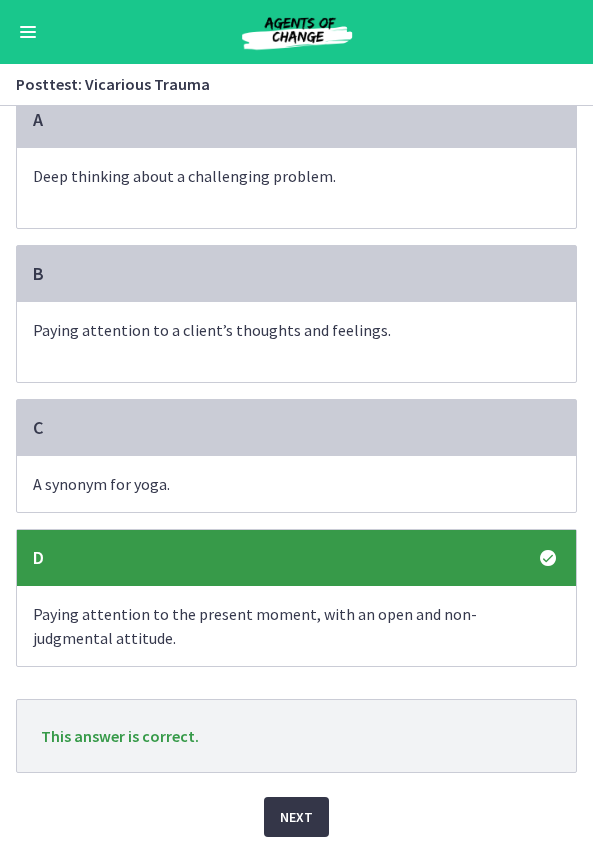 click on "Next" at bounding box center (296, 817) 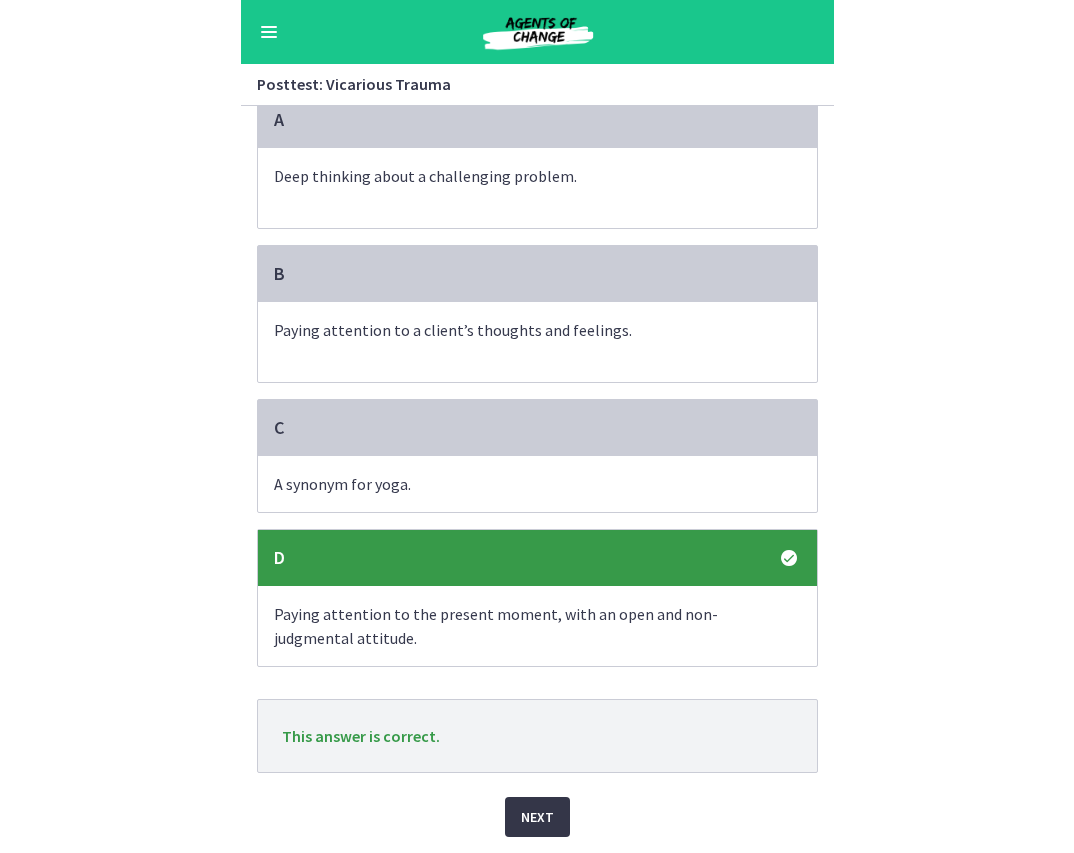 scroll, scrollTop: 0, scrollLeft: 0, axis: both 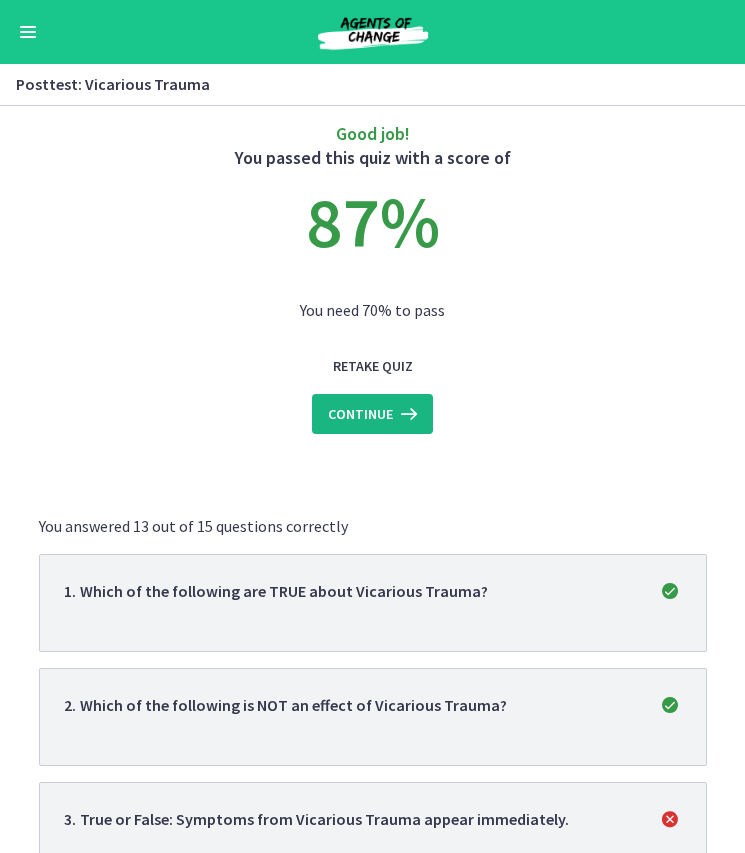 click on "Continue" at bounding box center [360, 414] 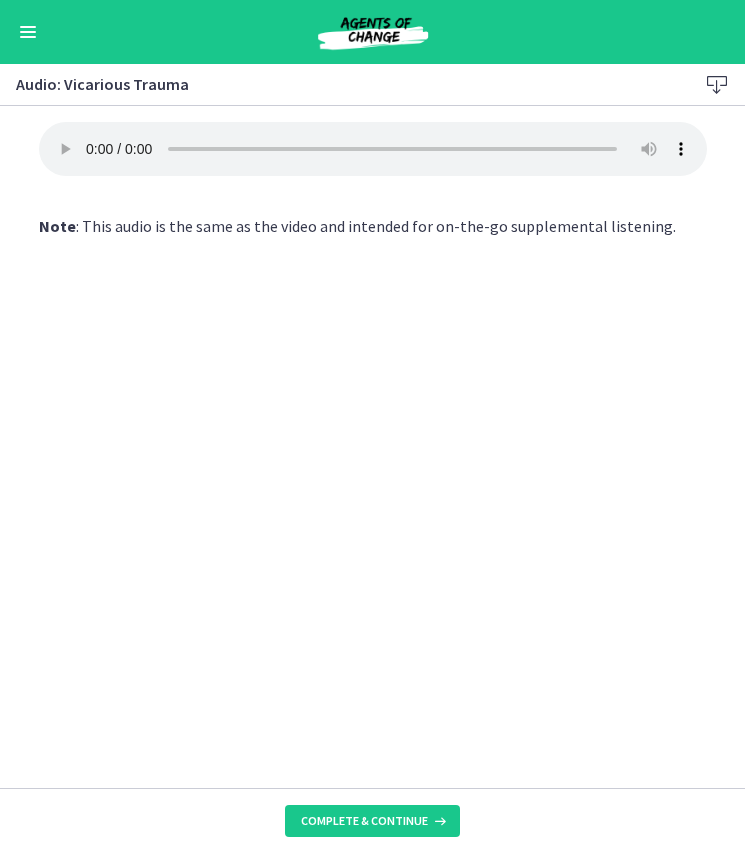 click at bounding box center (28, 32) 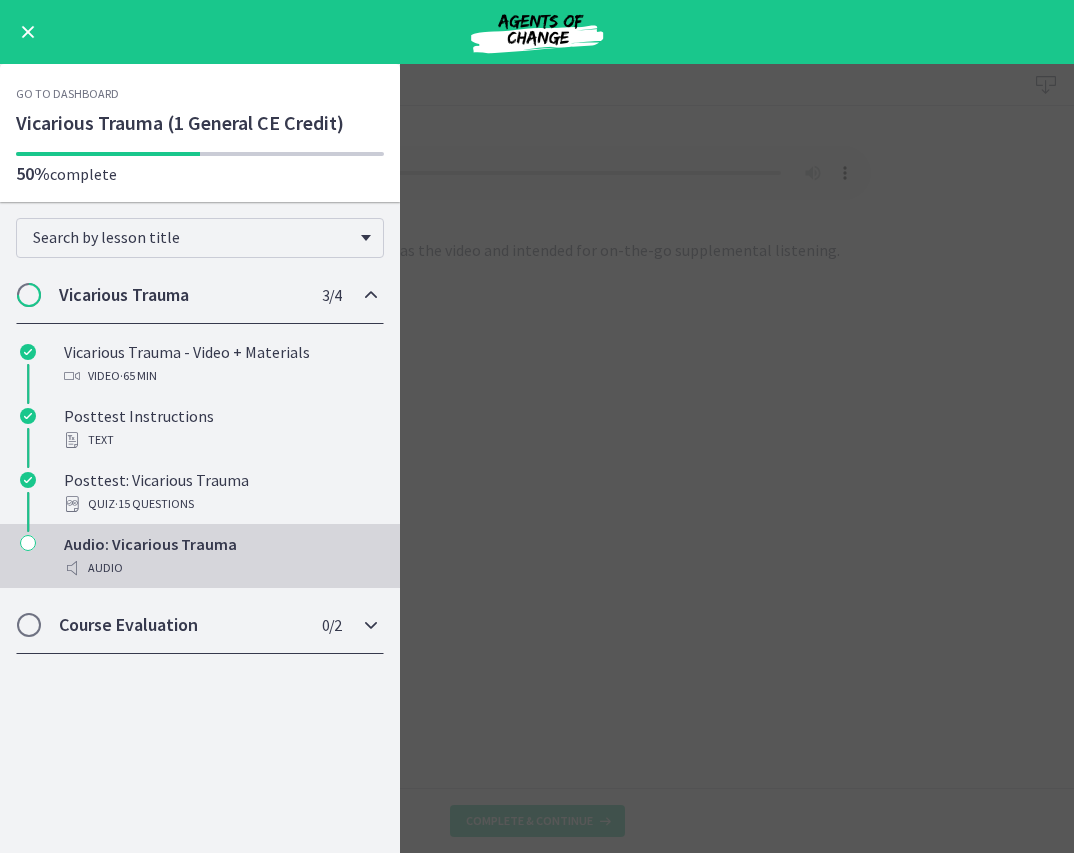 drag, startPoint x: 166, startPoint y: 630, endPoint x: 175, endPoint y: 636, distance: 10.816654 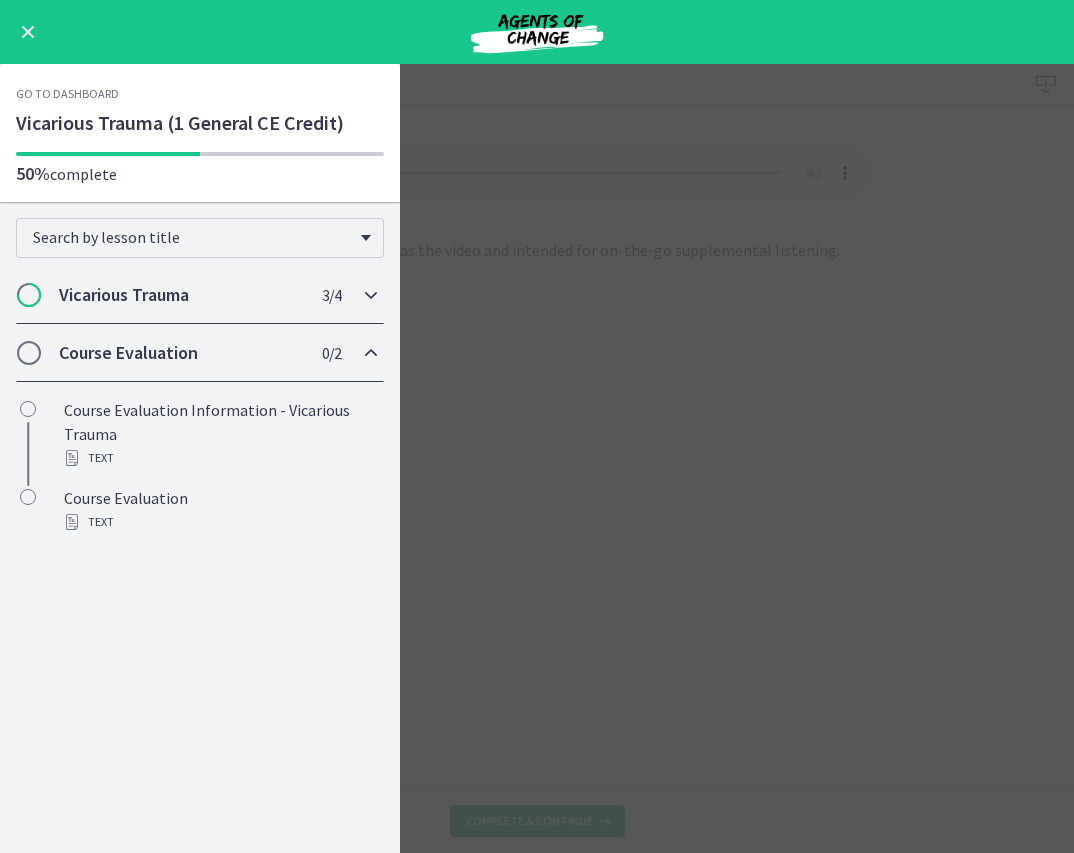 click on "Vicarious Trauma" at bounding box center [181, 295] 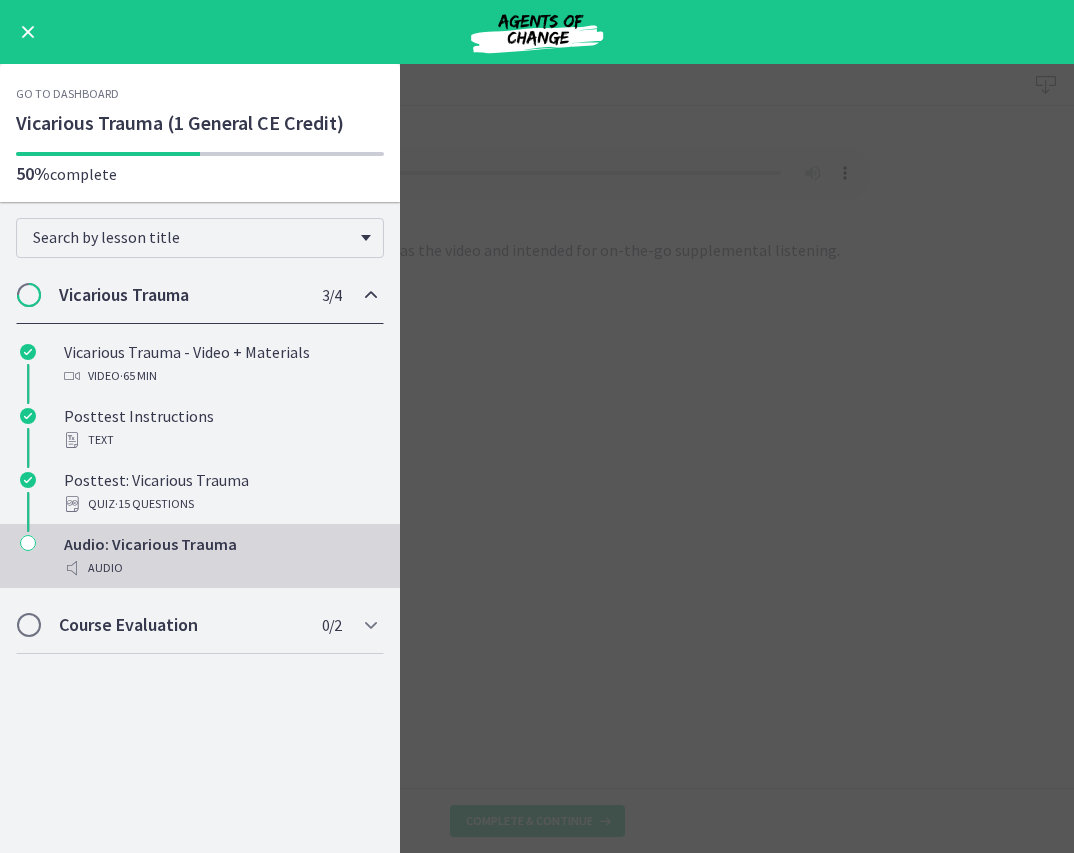 click at bounding box center [28, 543] 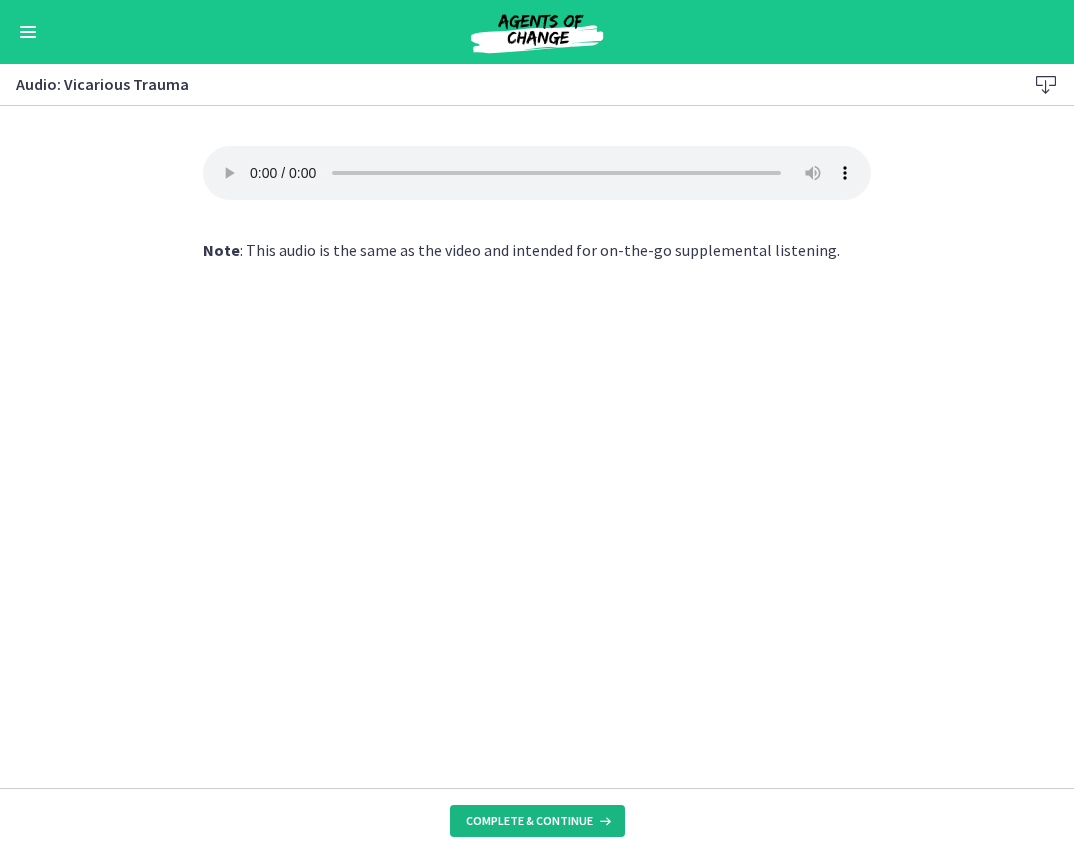 click on "Complete & continue" at bounding box center (529, 821) 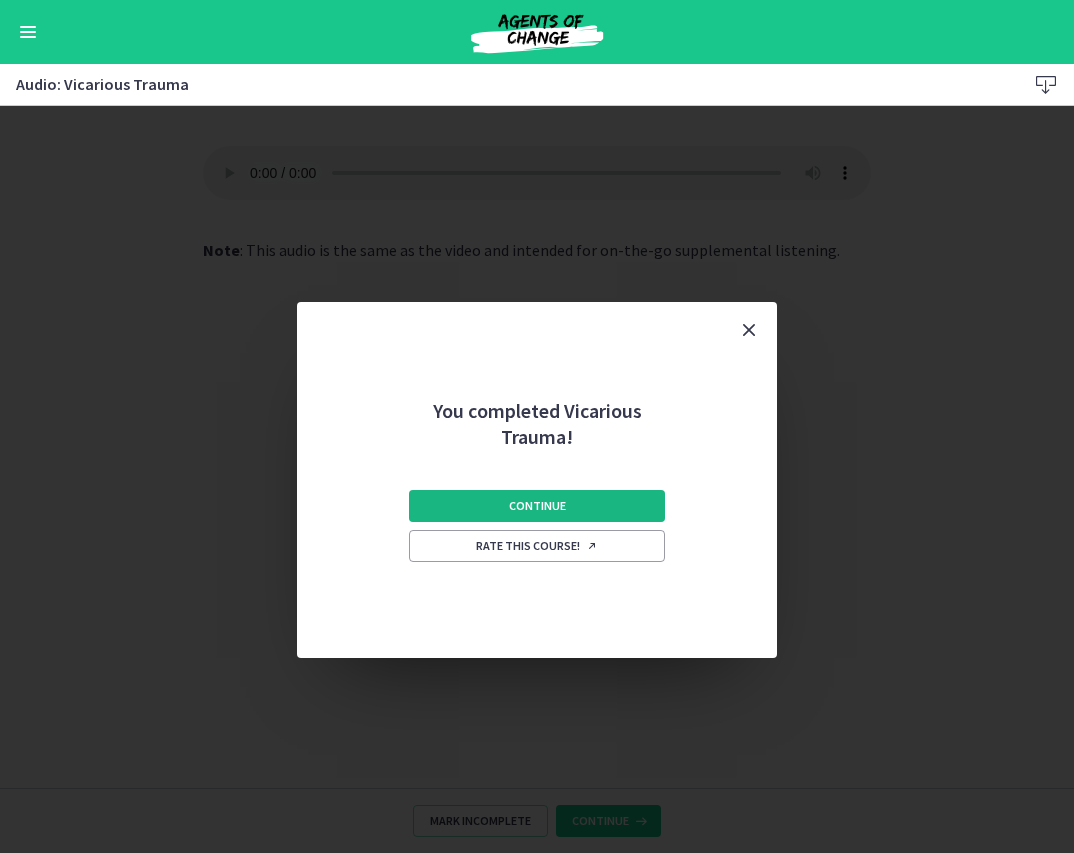 click on "Continue" at bounding box center (537, 506) 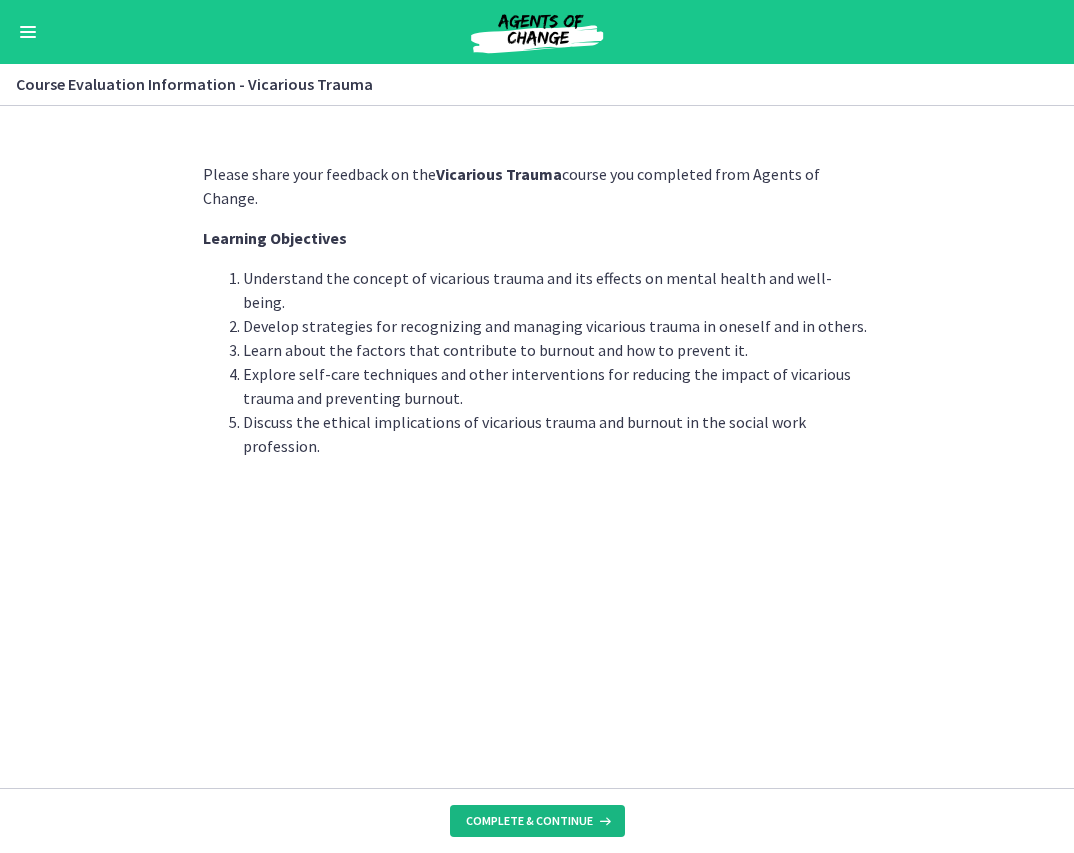drag, startPoint x: 544, startPoint y: 822, endPoint x: 481, endPoint y: 598, distance: 232.69078 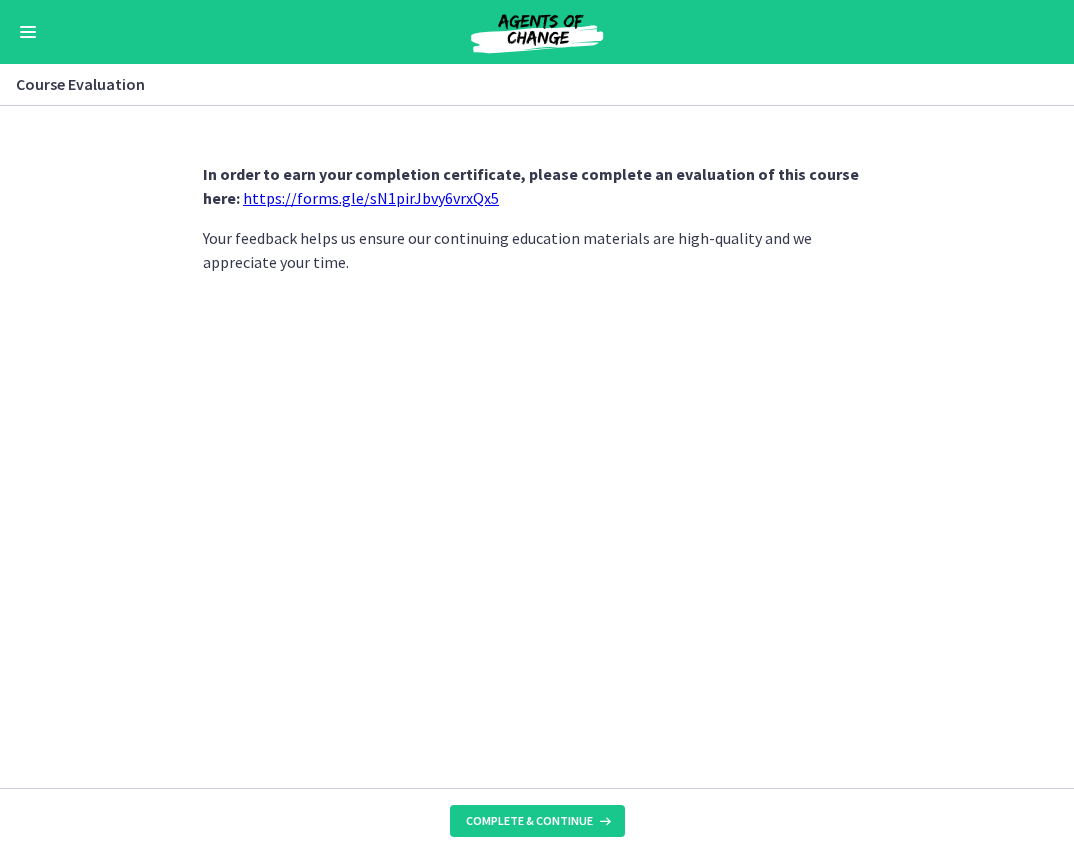 click on "https://forms.gle/sN1pirJbvy6vrxQx5" at bounding box center (371, 198) 